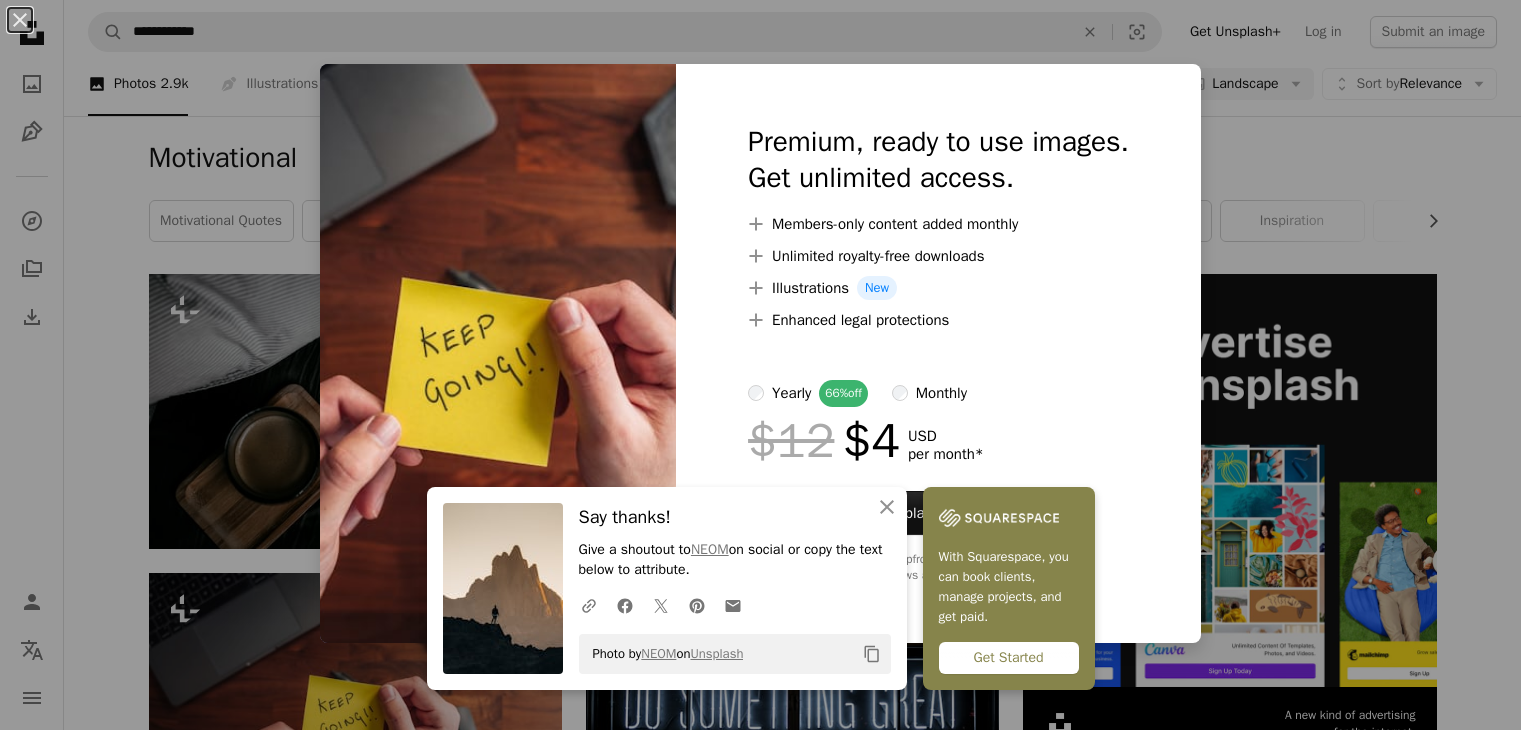 scroll, scrollTop: 400, scrollLeft: 0, axis: vertical 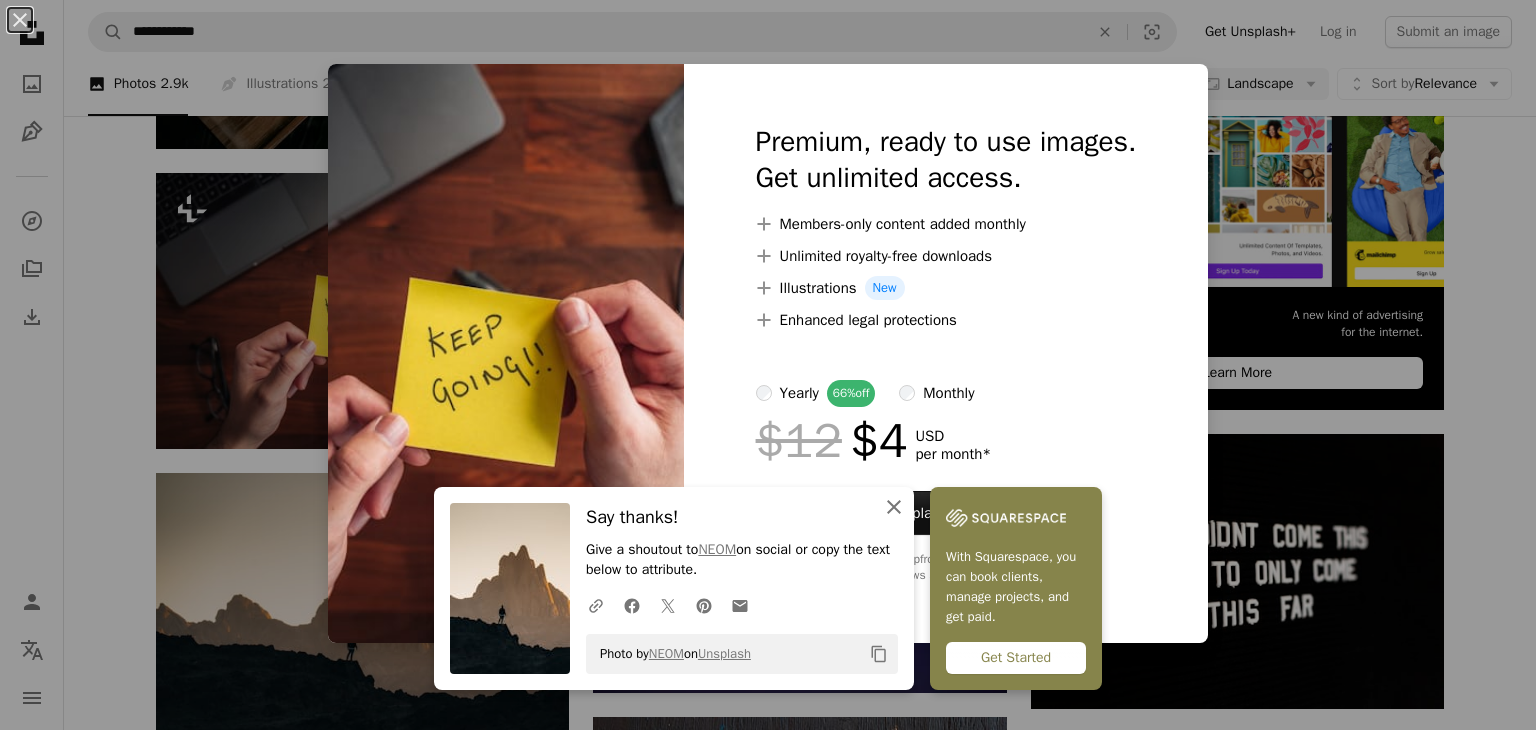 click on "An X shape" 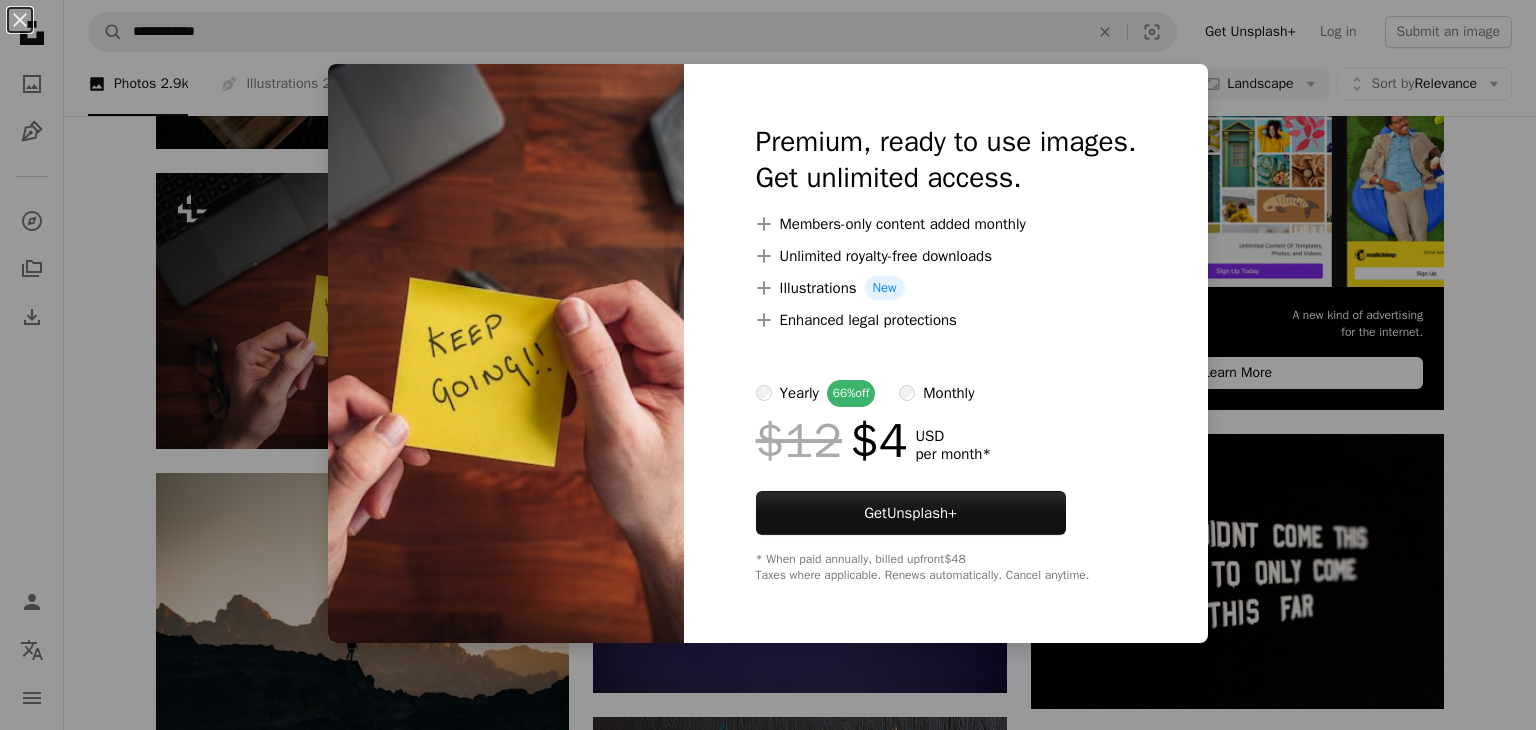 click on "[FIRST] [LAST]" at bounding box center (768, 1514) 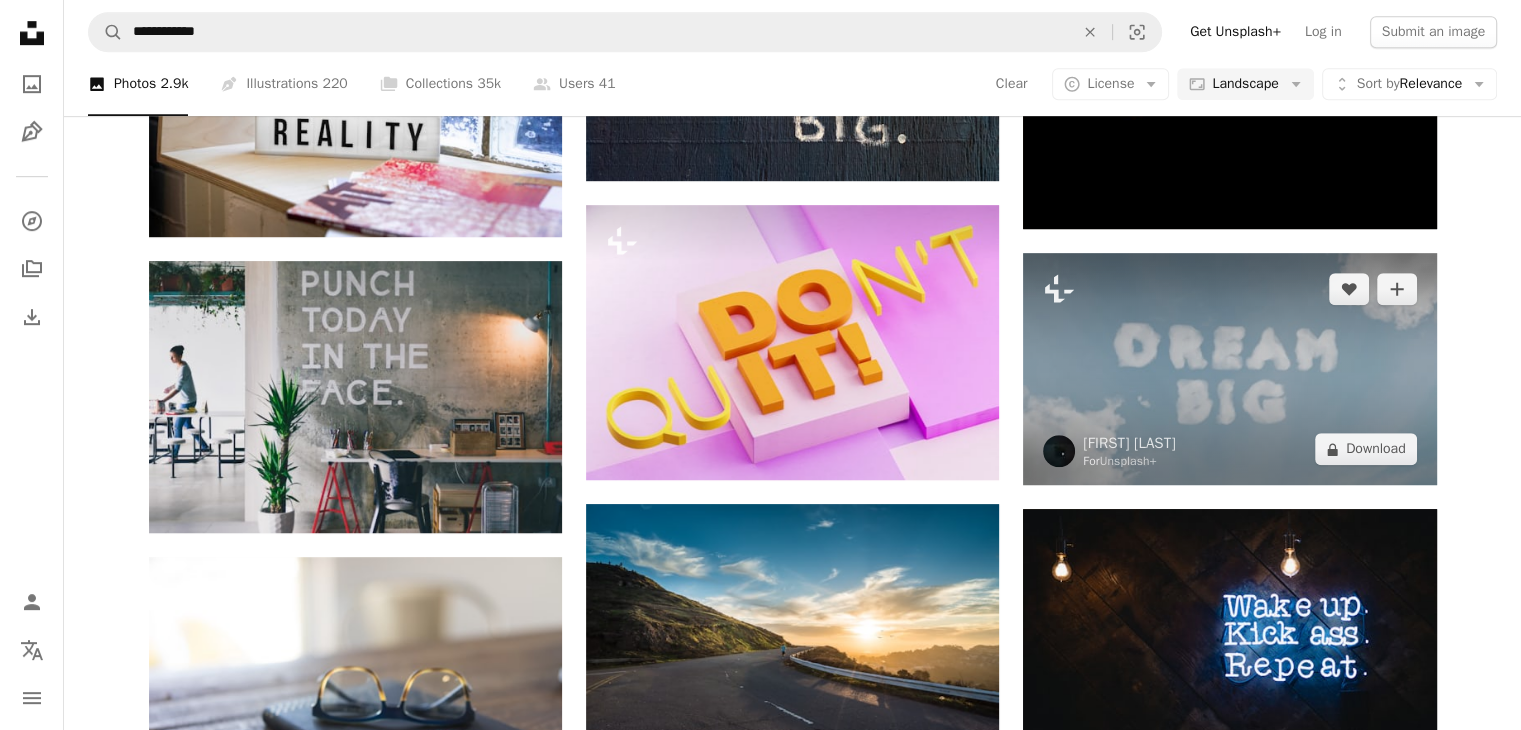 scroll, scrollTop: 1200, scrollLeft: 0, axis: vertical 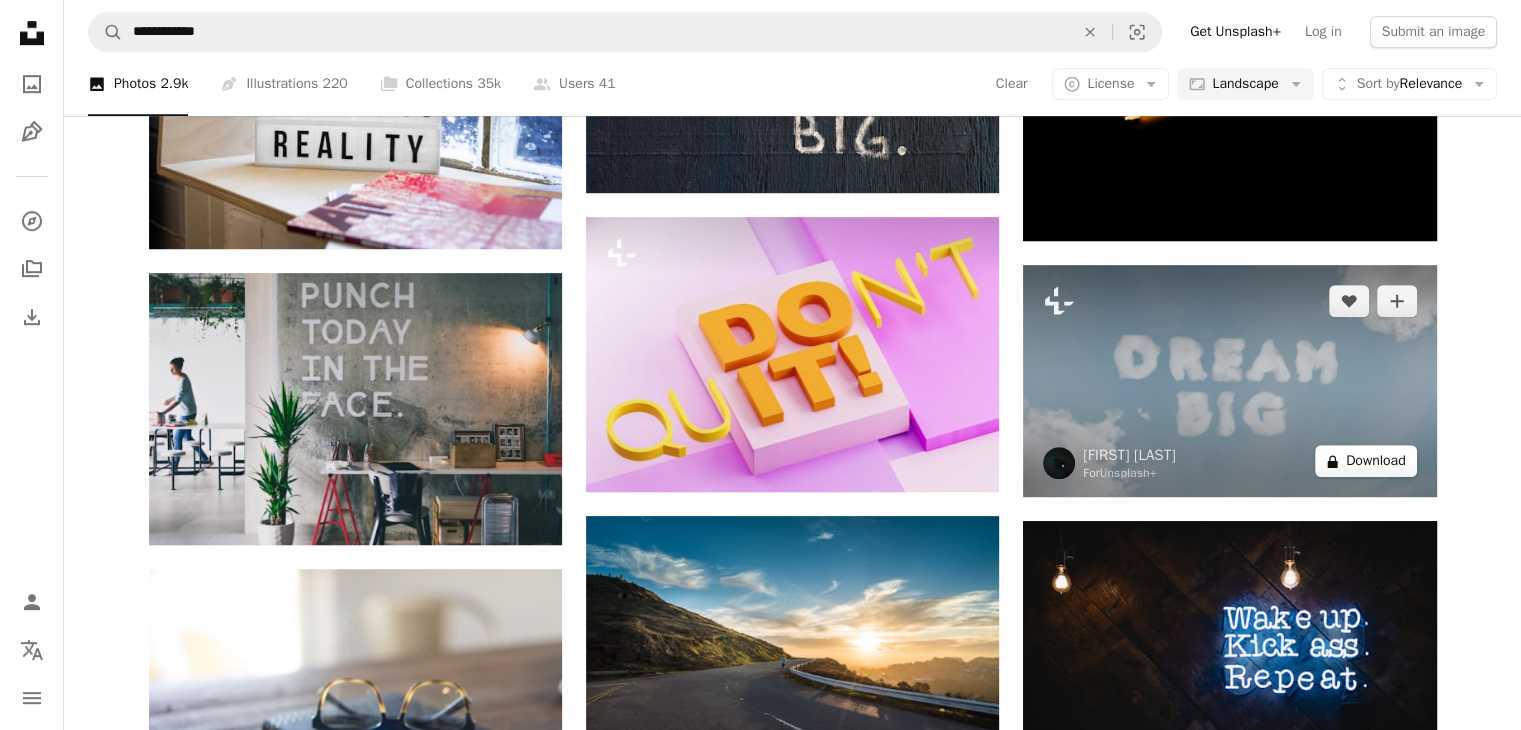 click on "A lock   Download" at bounding box center [1366, 461] 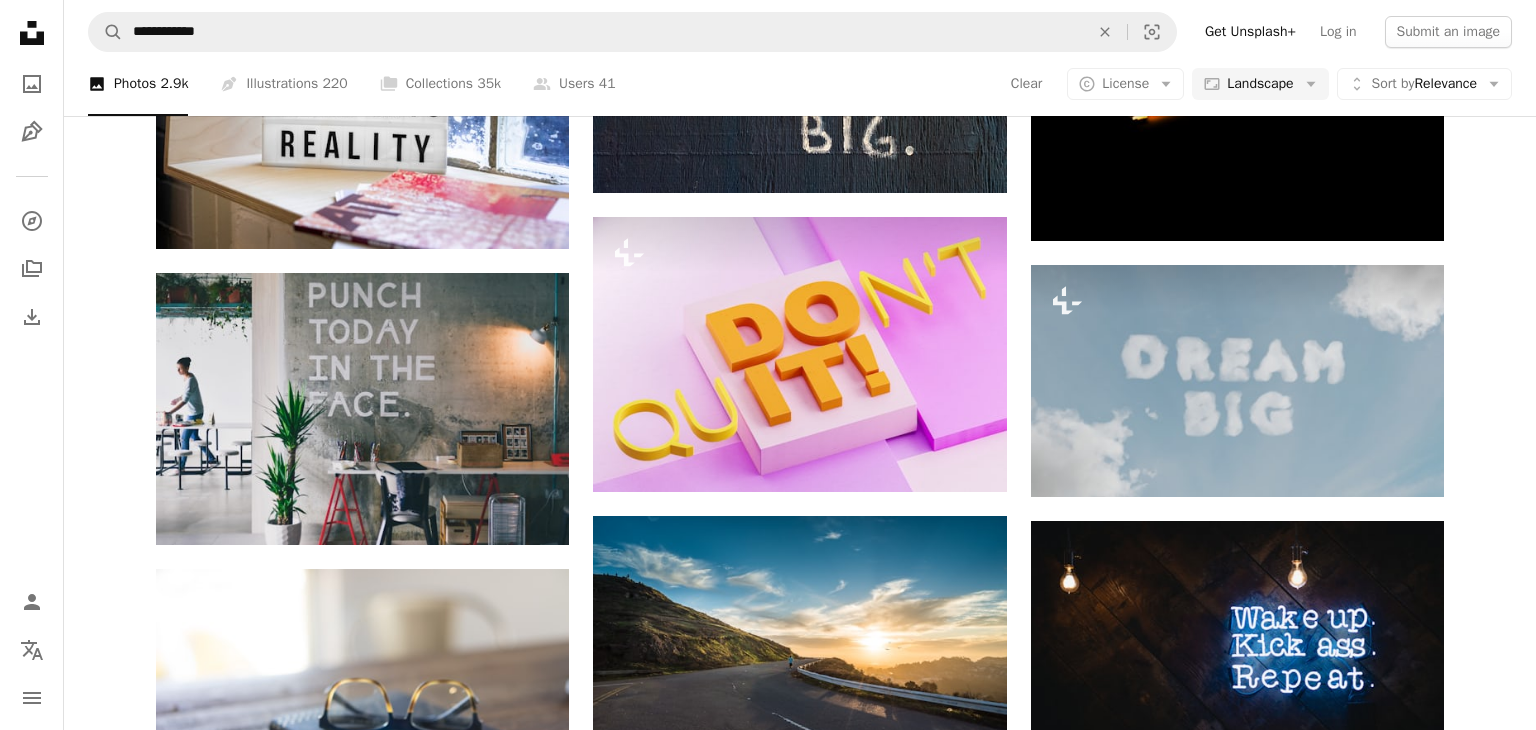 click on "An X shape Premium, ready to use images. Get unlimited access. A plus sign Members-only content added monthly A plus sign Unlimited royalty-free downloads A plus sign Illustrations  New A plus sign Enhanced legal protections yearly 66%  off monthly $12   $4 USD per month * Get  Unsplash+ * When paid annually, billed upfront  $48 Taxes where applicable. Renews automatically. Cancel anytime." at bounding box center [768, 2994] 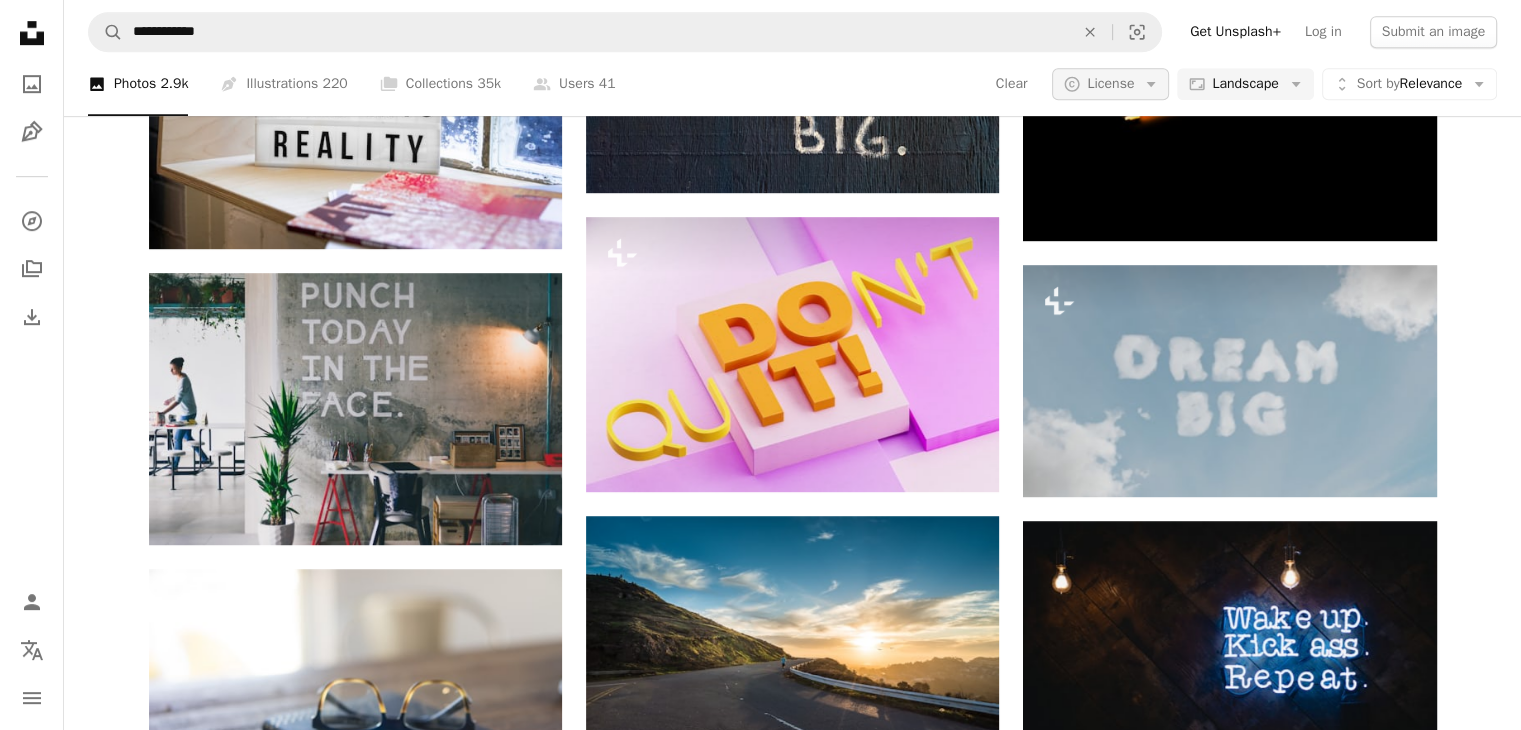 click on "A copyright icon © License Arrow down" at bounding box center [1110, 84] 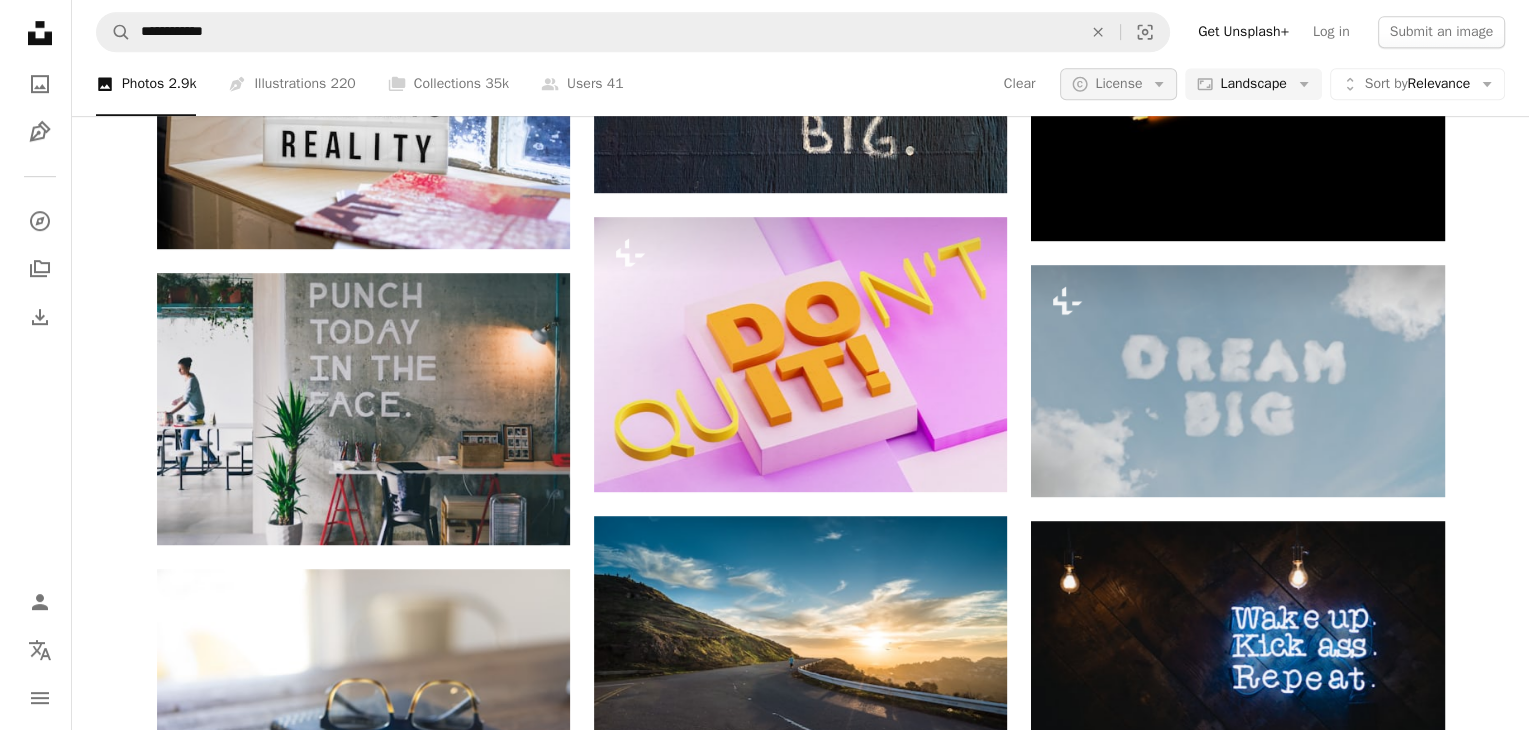 scroll, scrollTop: 0, scrollLeft: 0, axis: both 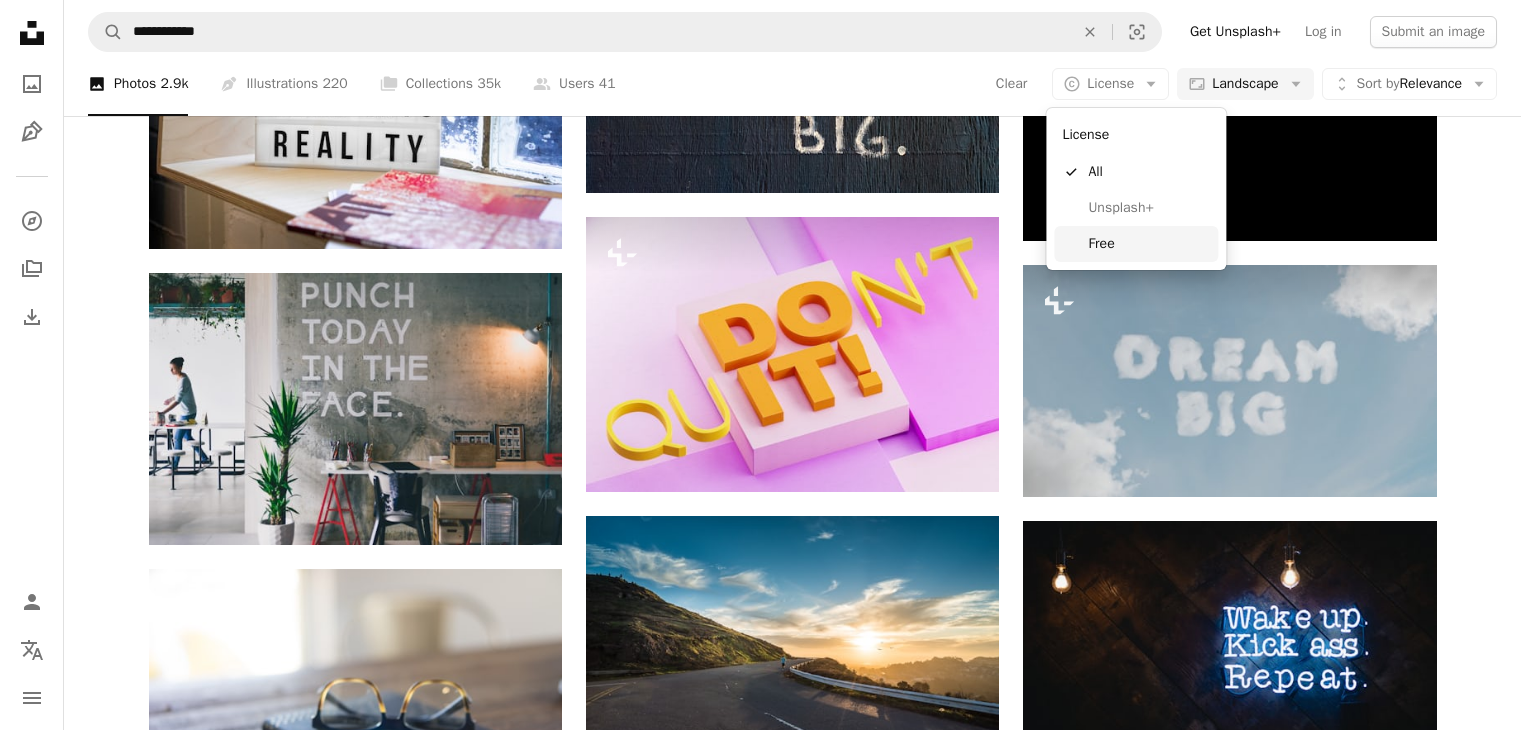 click on "Free" at bounding box center (1149, 244) 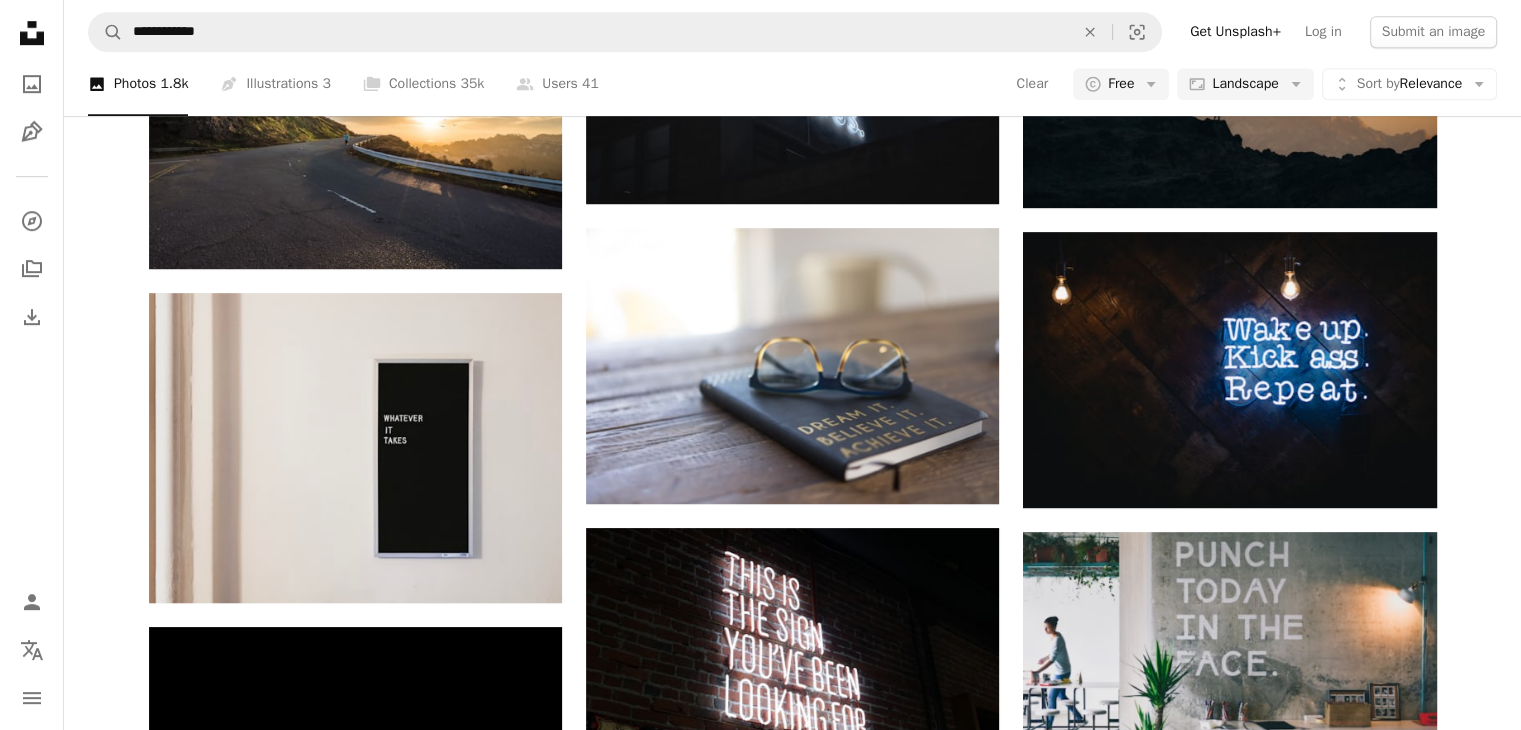 scroll, scrollTop: 1600, scrollLeft: 0, axis: vertical 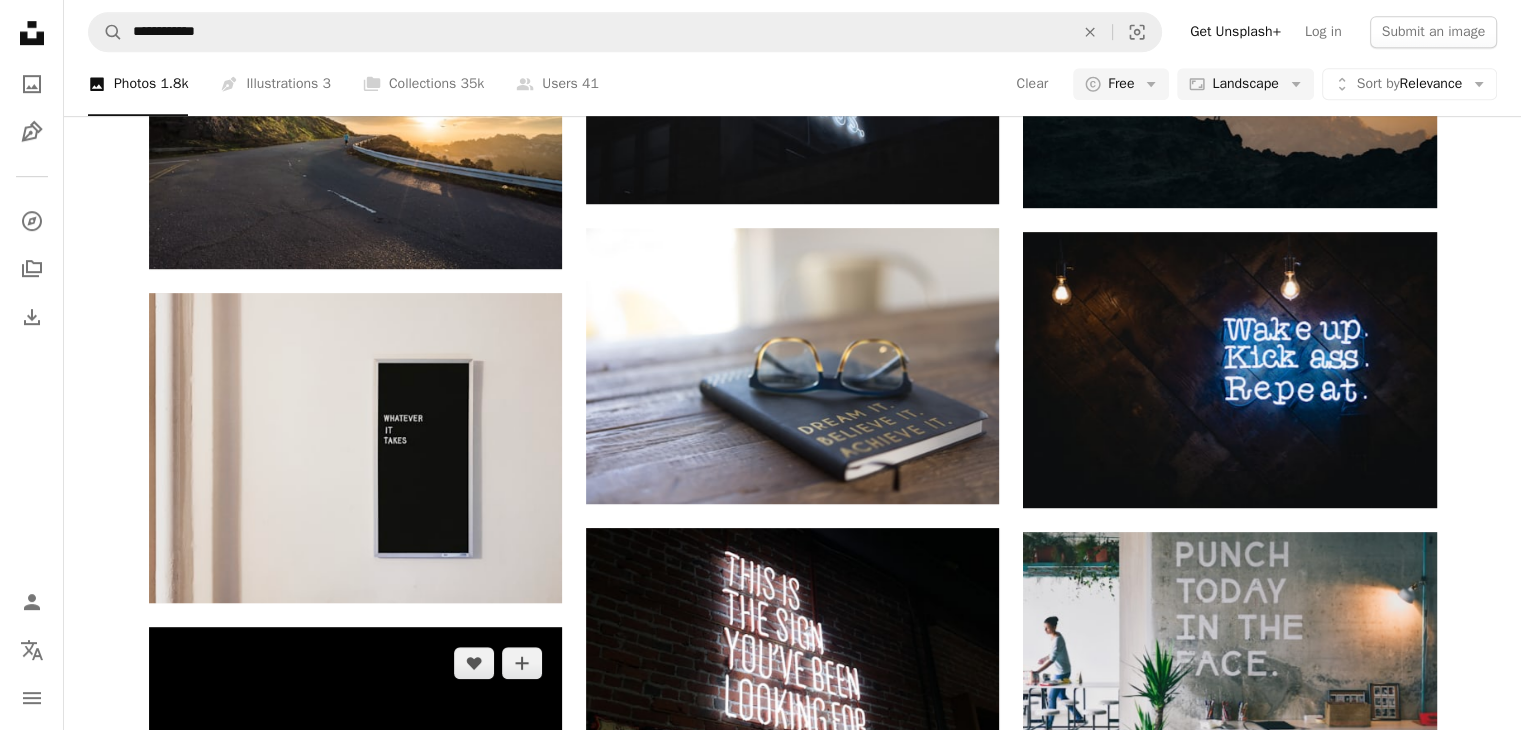 click on "Arrow pointing down" 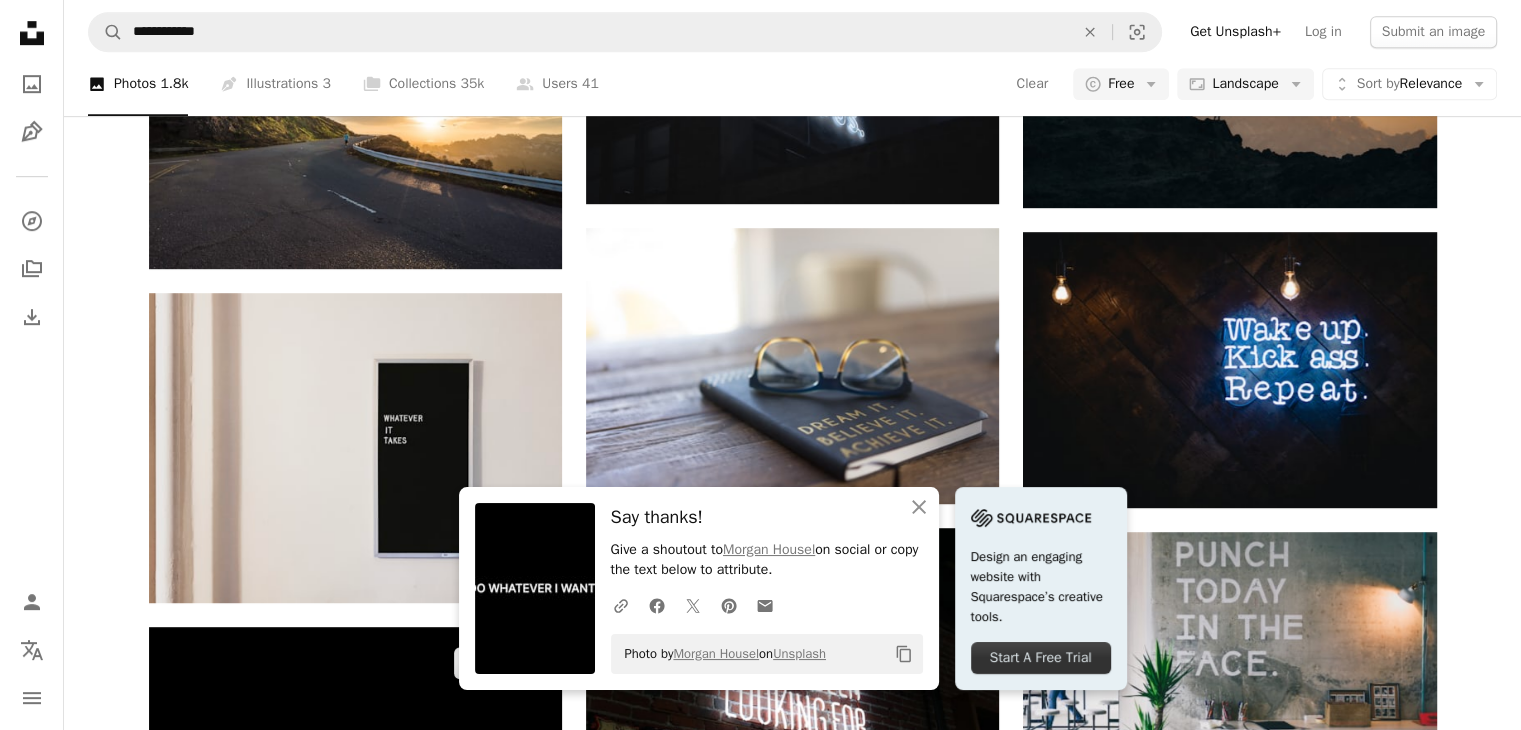 scroll, scrollTop: 2000, scrollLeft: 0, axis: vertical 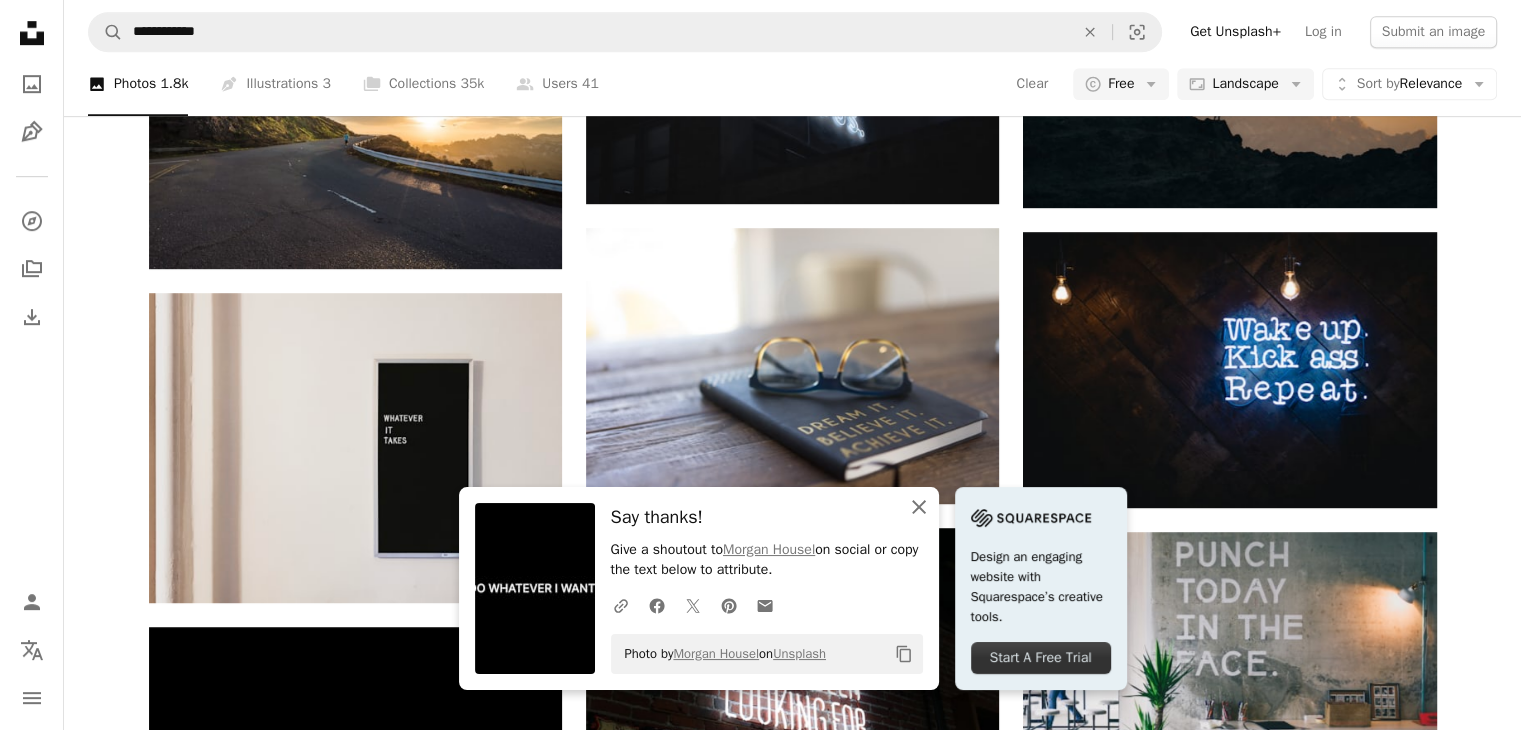click on "An X shape" 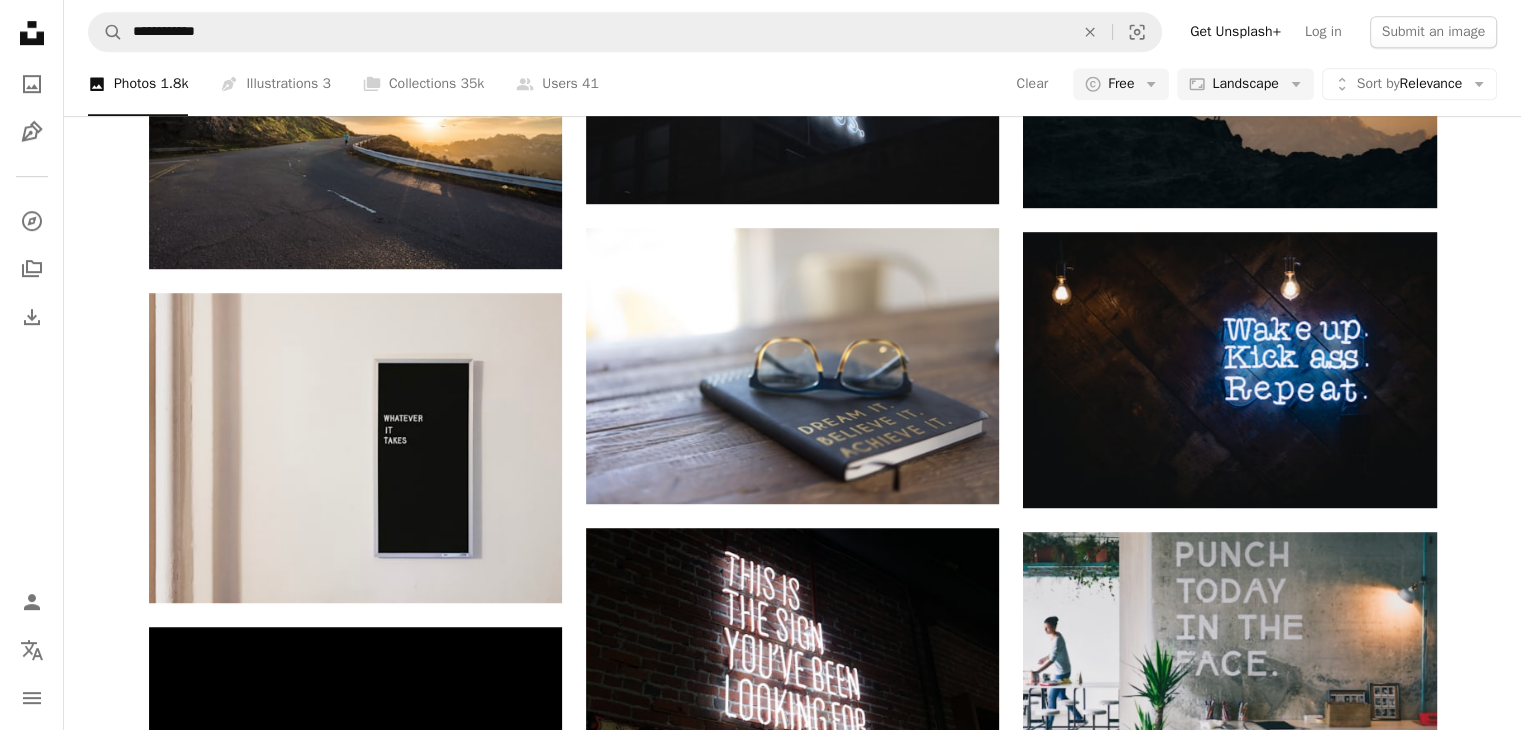 scroll, scrollTop: 3087, scrollLeft: 0, axis: vertical 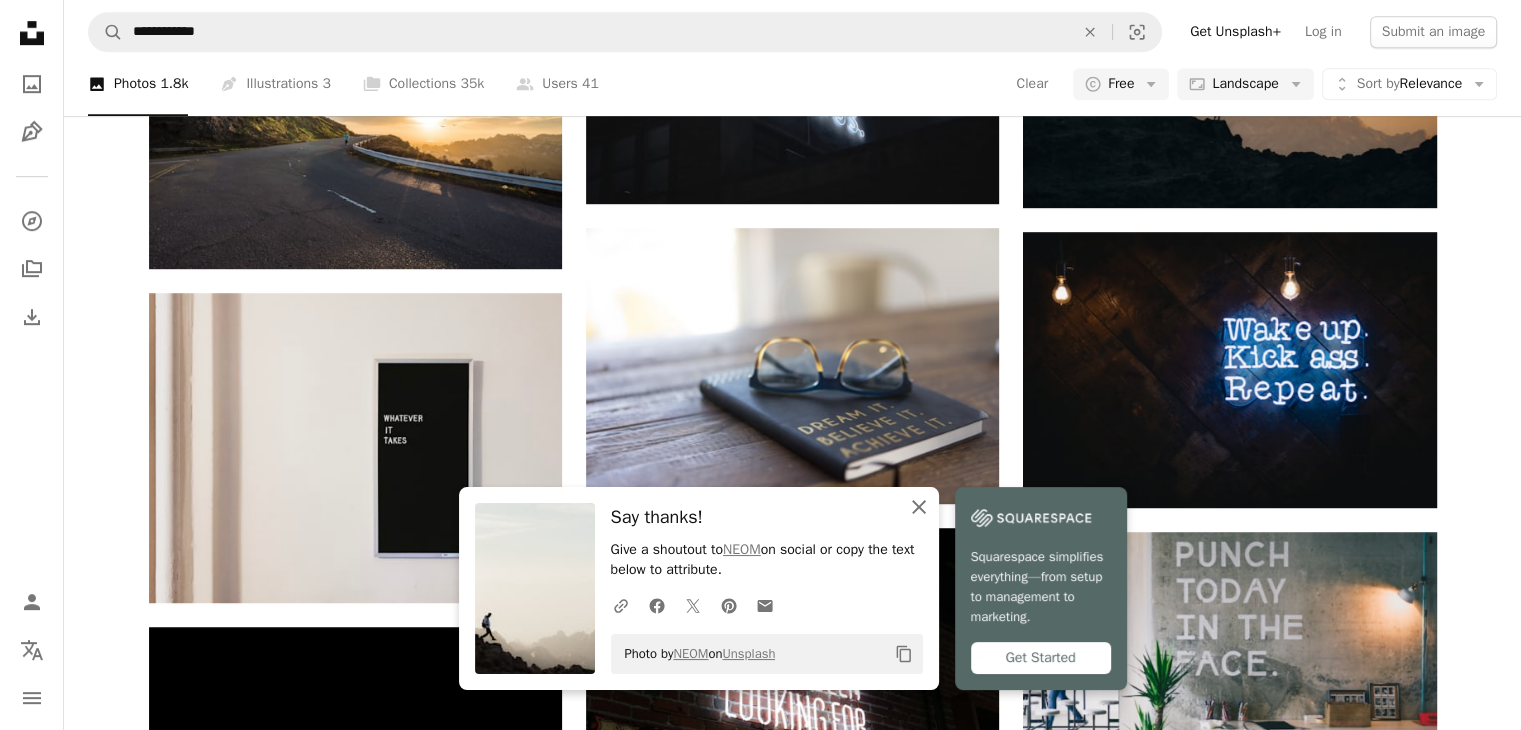 click on "An X shape" 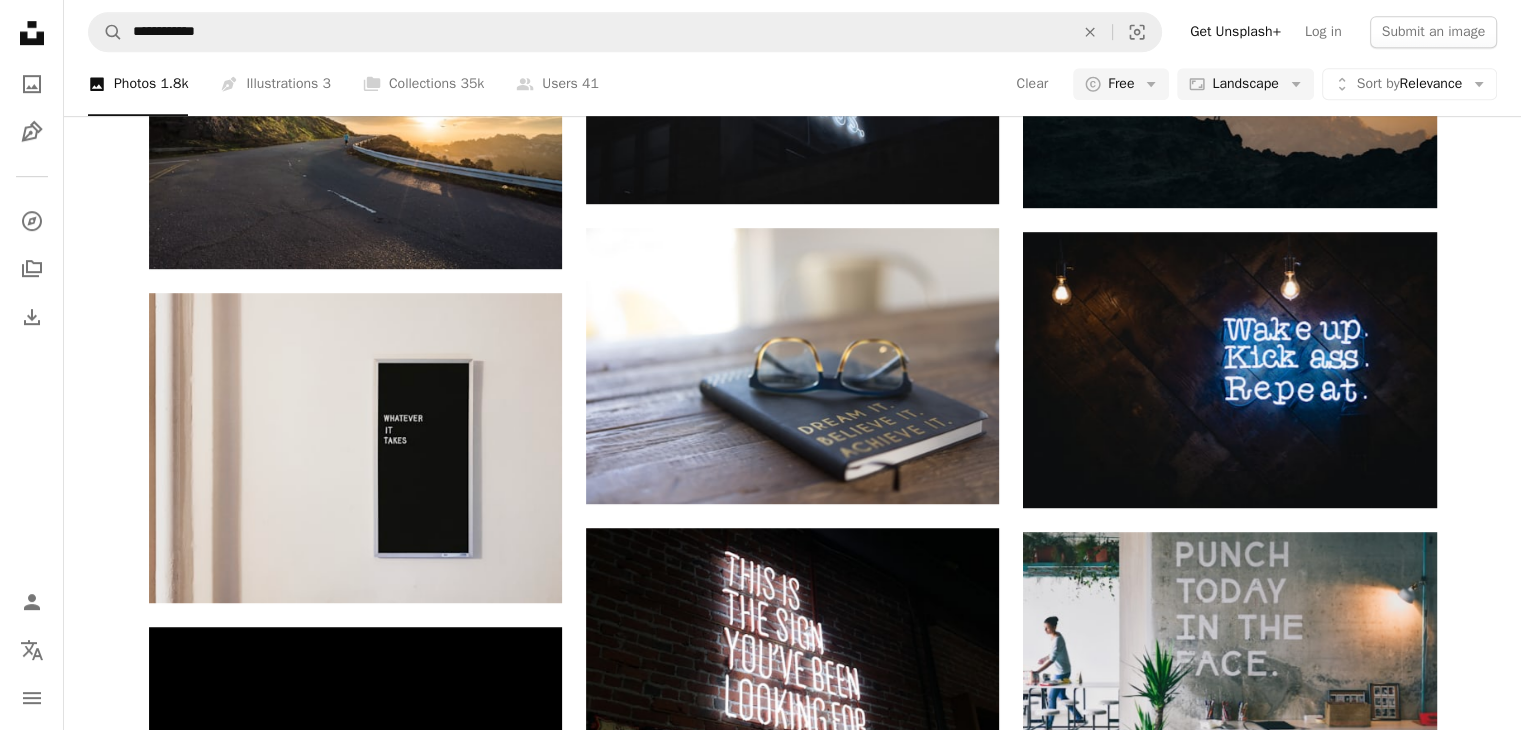 scroll, scrollTop: 287, scrollLeft: 0, axis: vertical 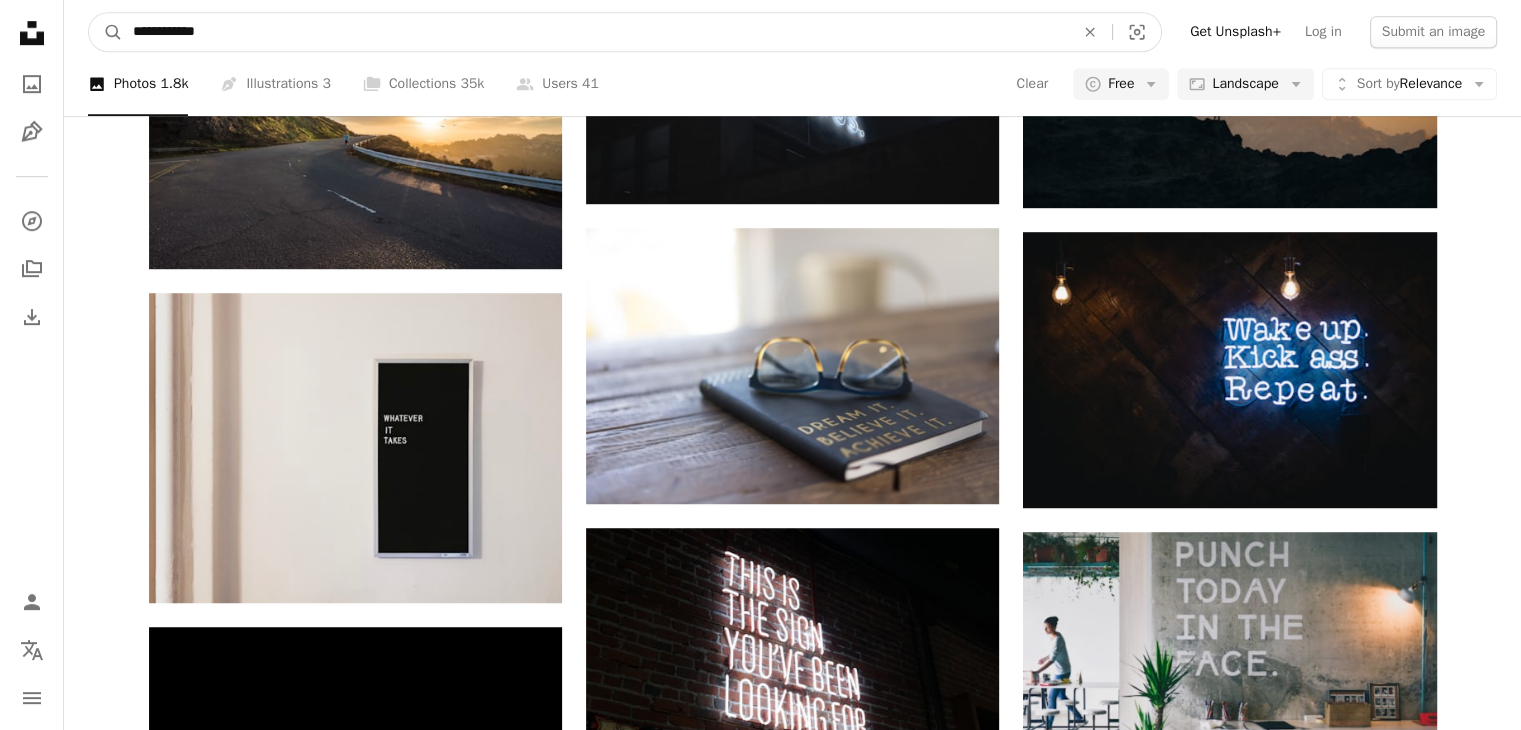 click on "**********" at bounding box center [595, 32] 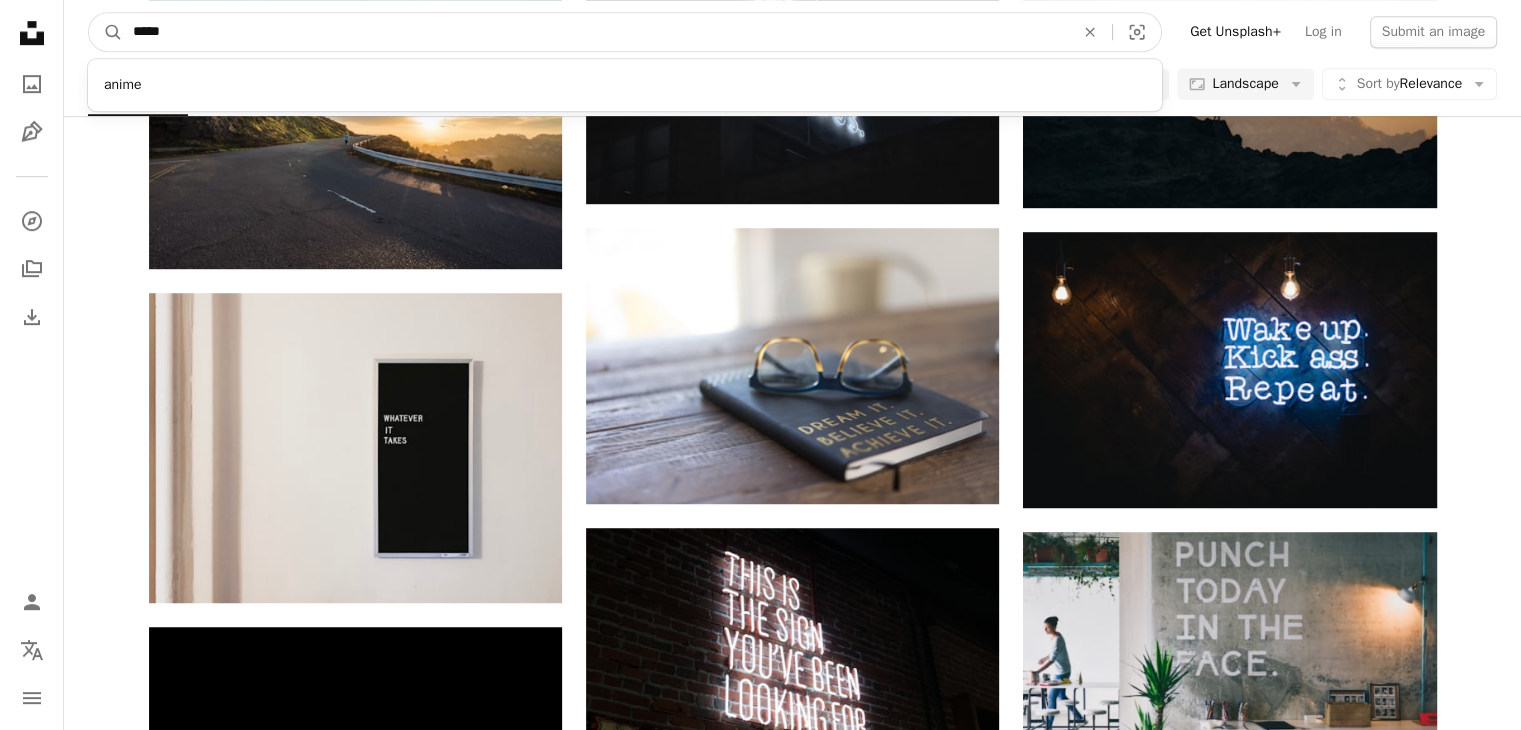 type on "*****" 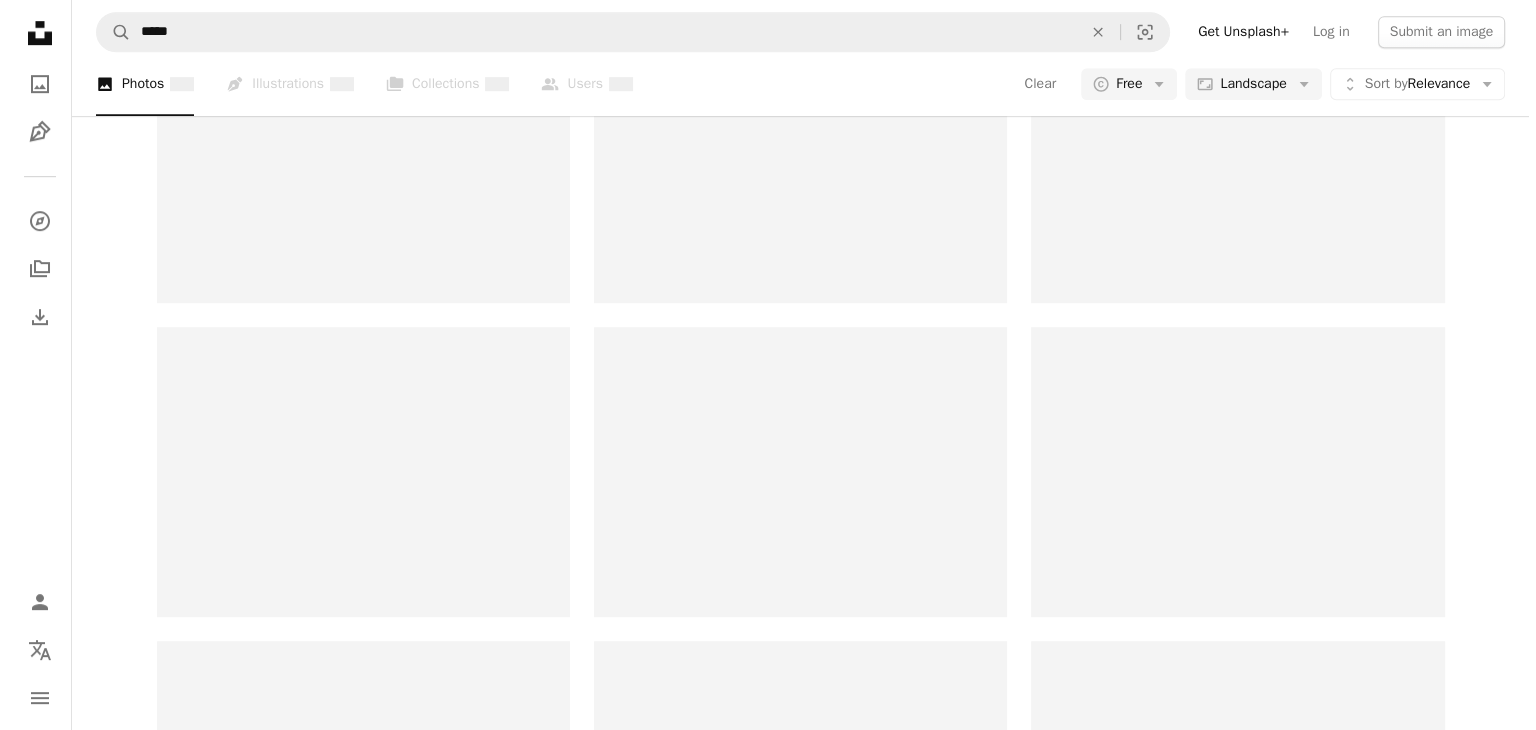 scroll, scrollTop: 0, scrollLeft: 0, axis: both 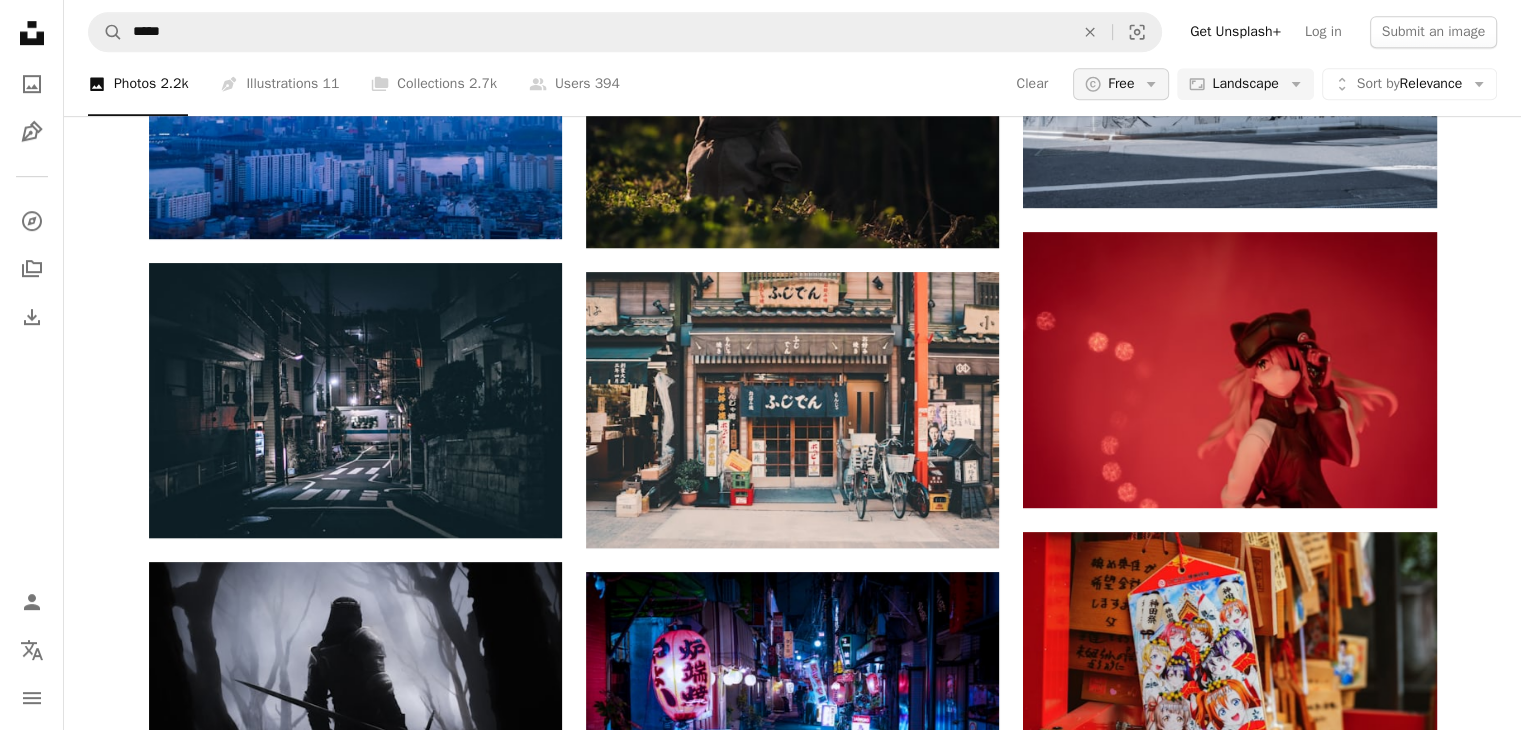 click on "Arrow down" 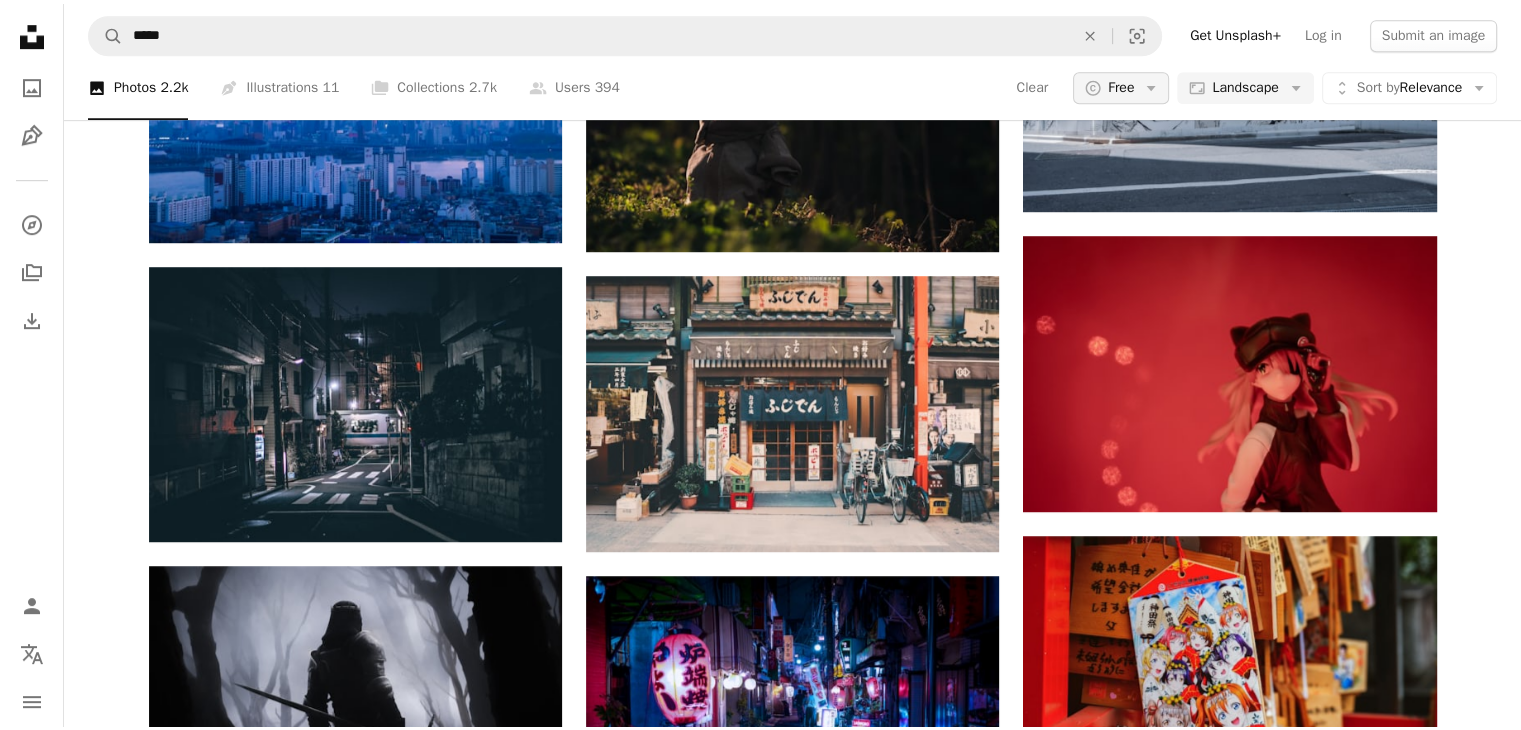 scroll, scrollTop: 0, scrollLeft: 0, axis: both 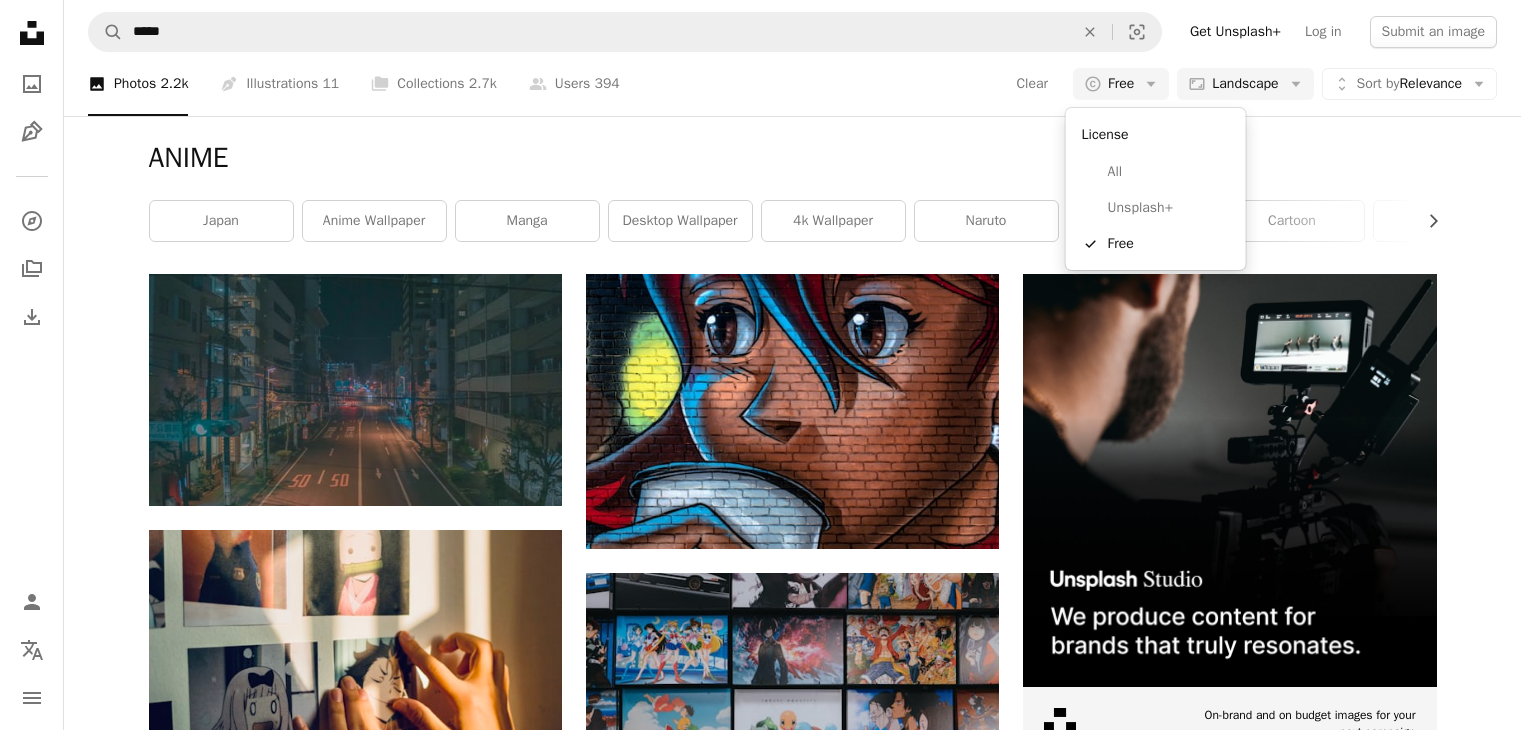click on "[FIRST] [LAST]" at bounding box center [760, 365] 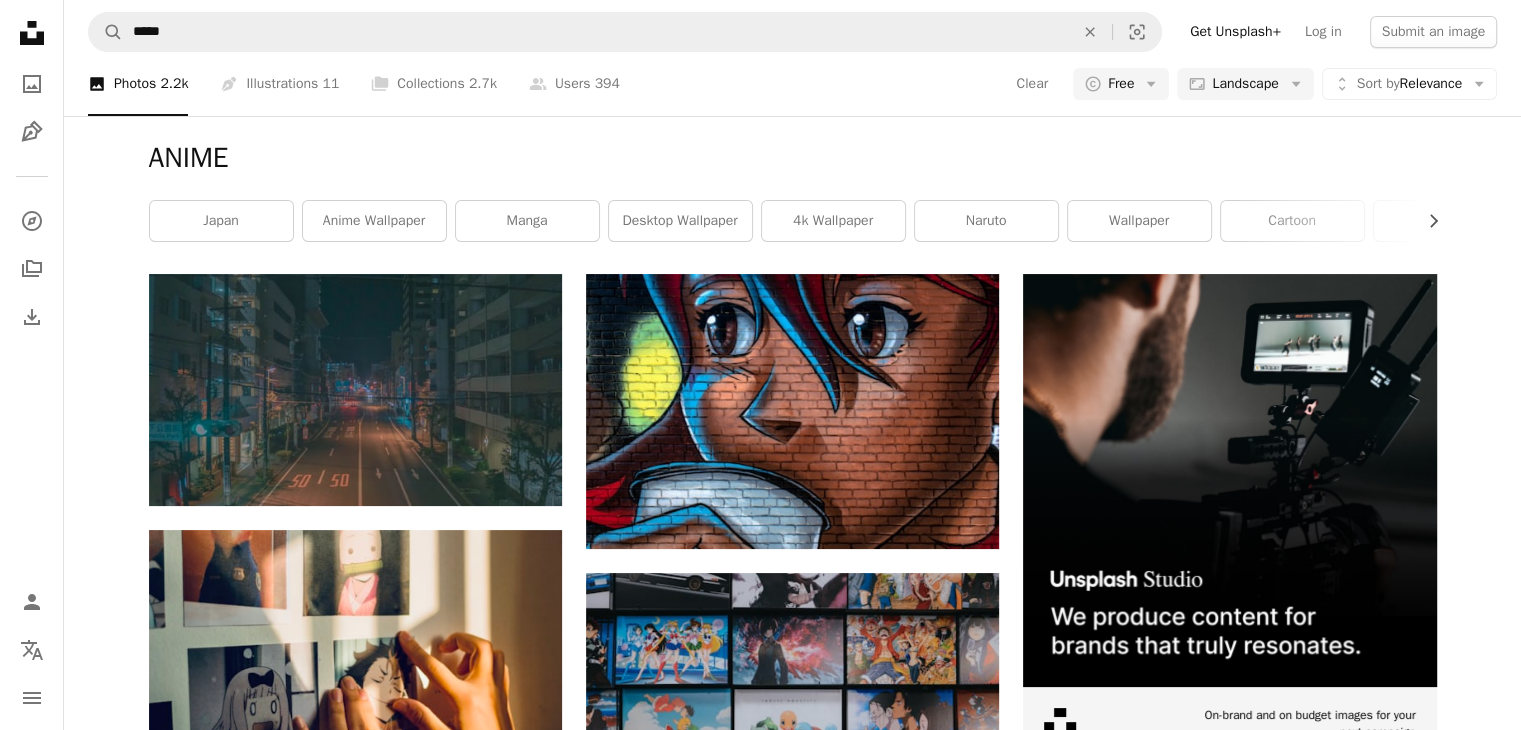 click on "Landscape" at bounding box center (1245, 84) 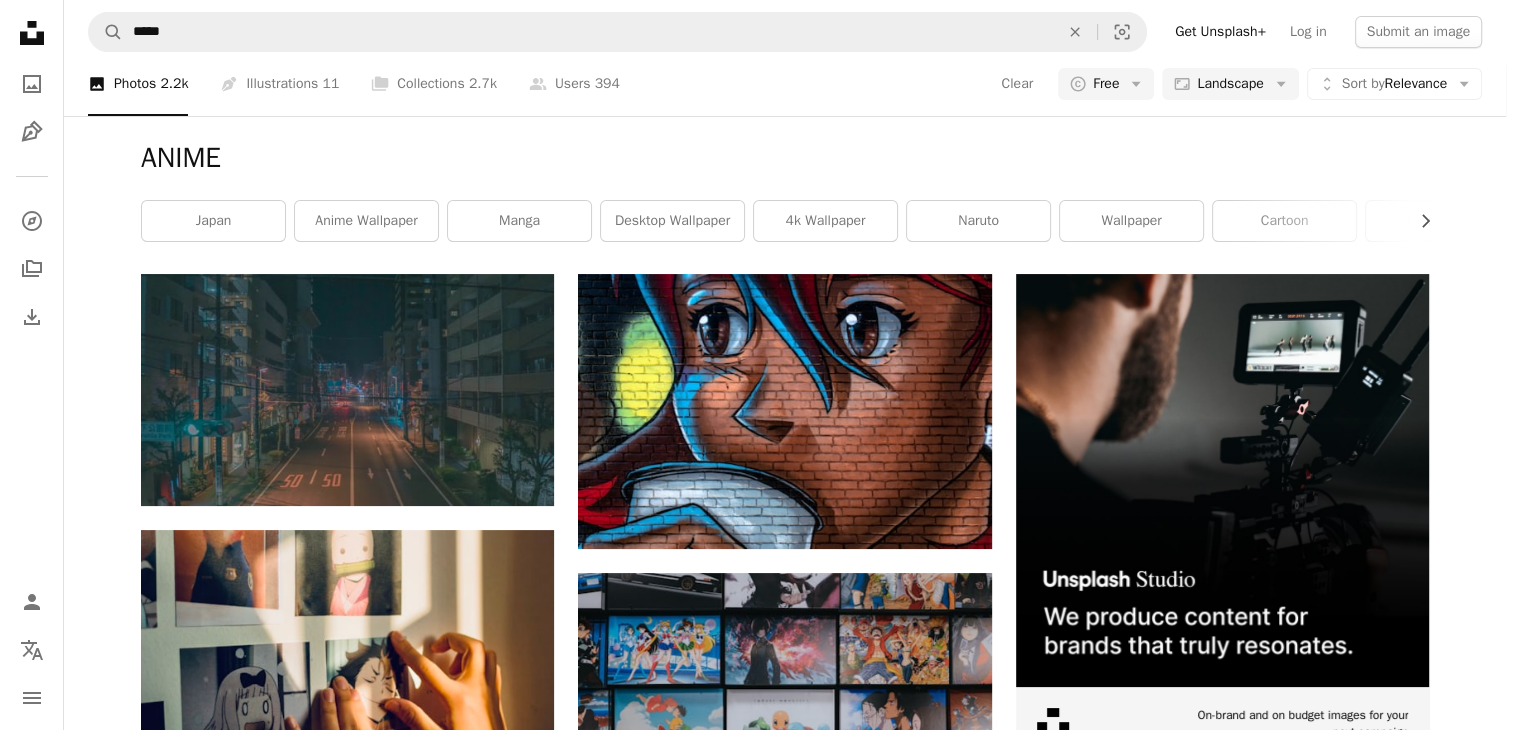 click on "[FIRST] [LAST]" at bounding box center [753, 365] 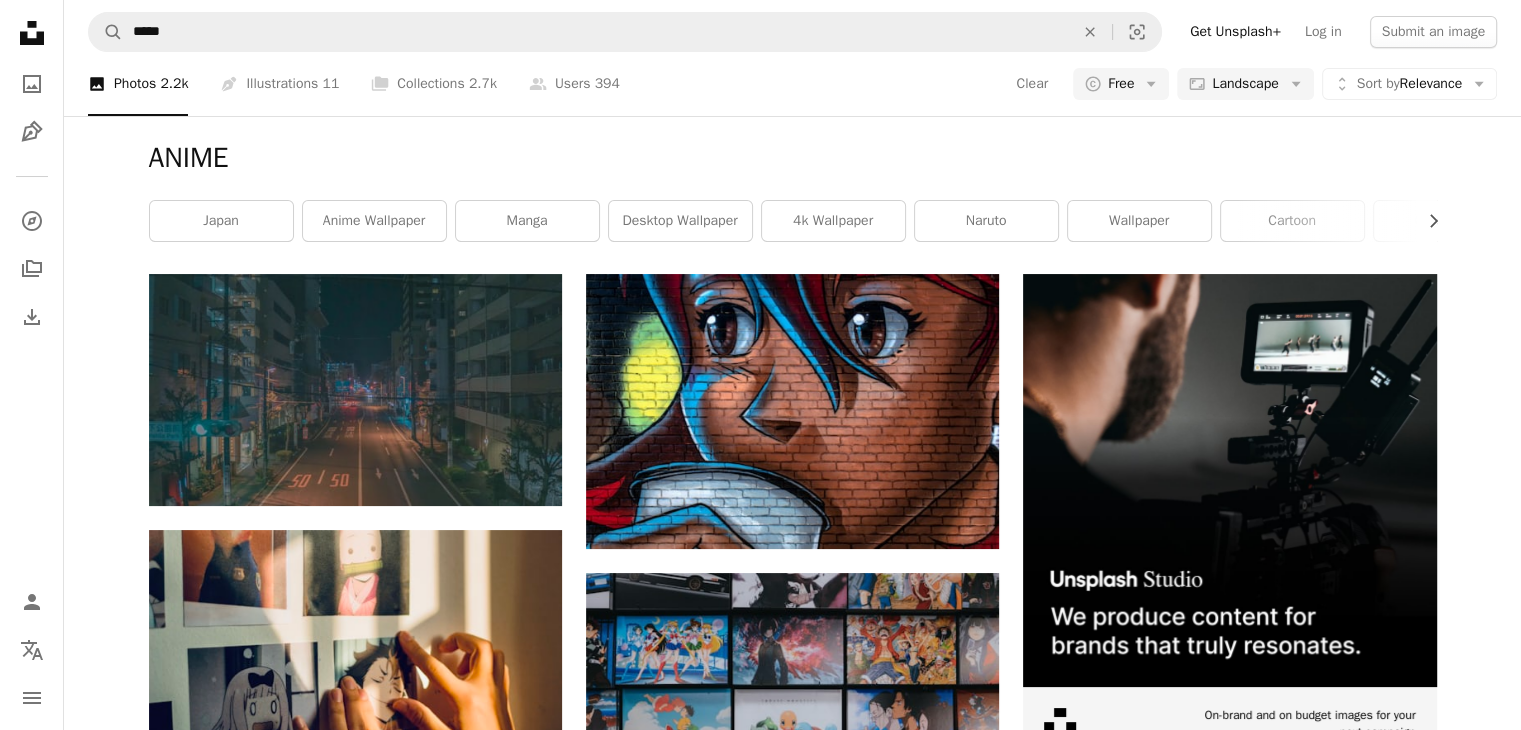 scroll, scrollTop: 1900, scrollLeft: 0, axis: vertical 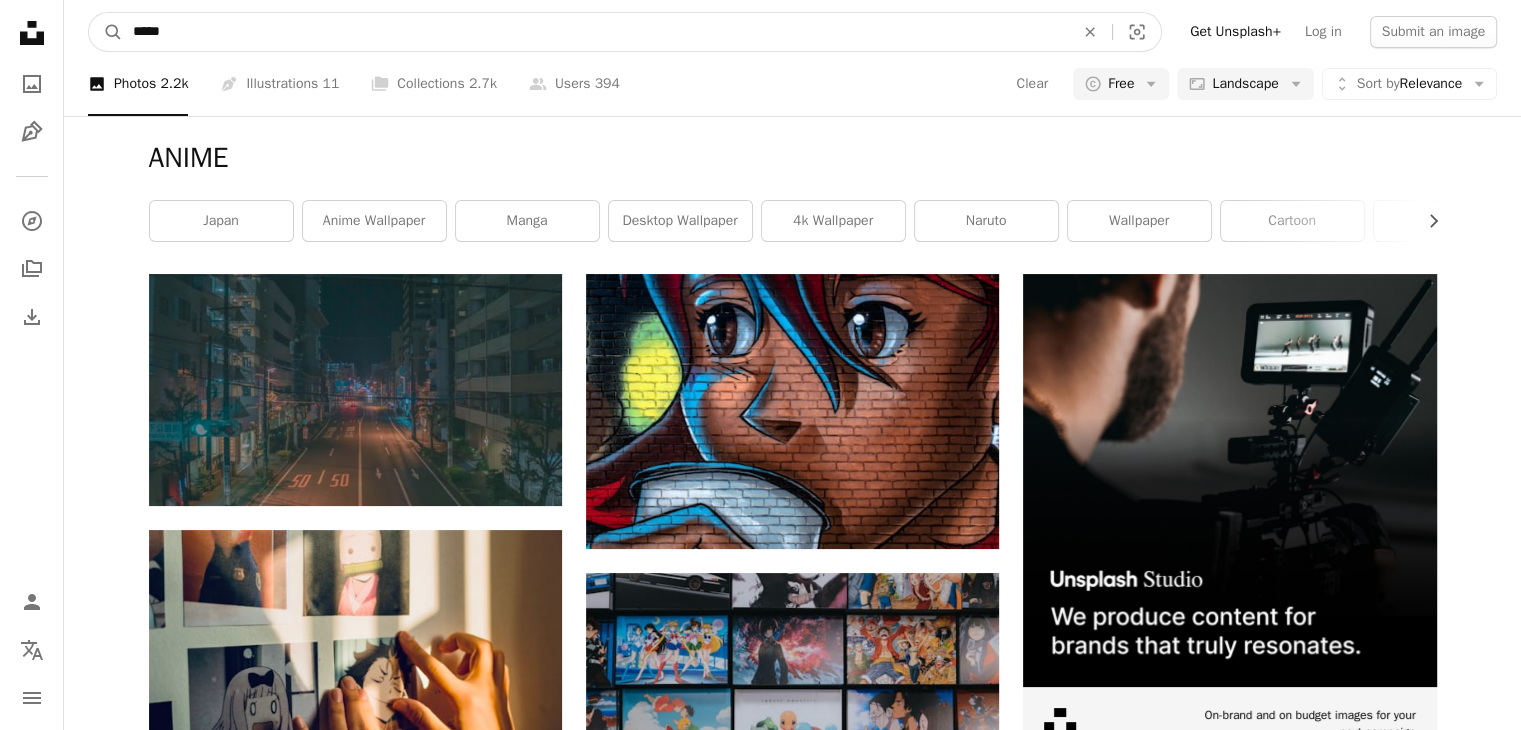 click on "*****" at bounding box center (595, 32) 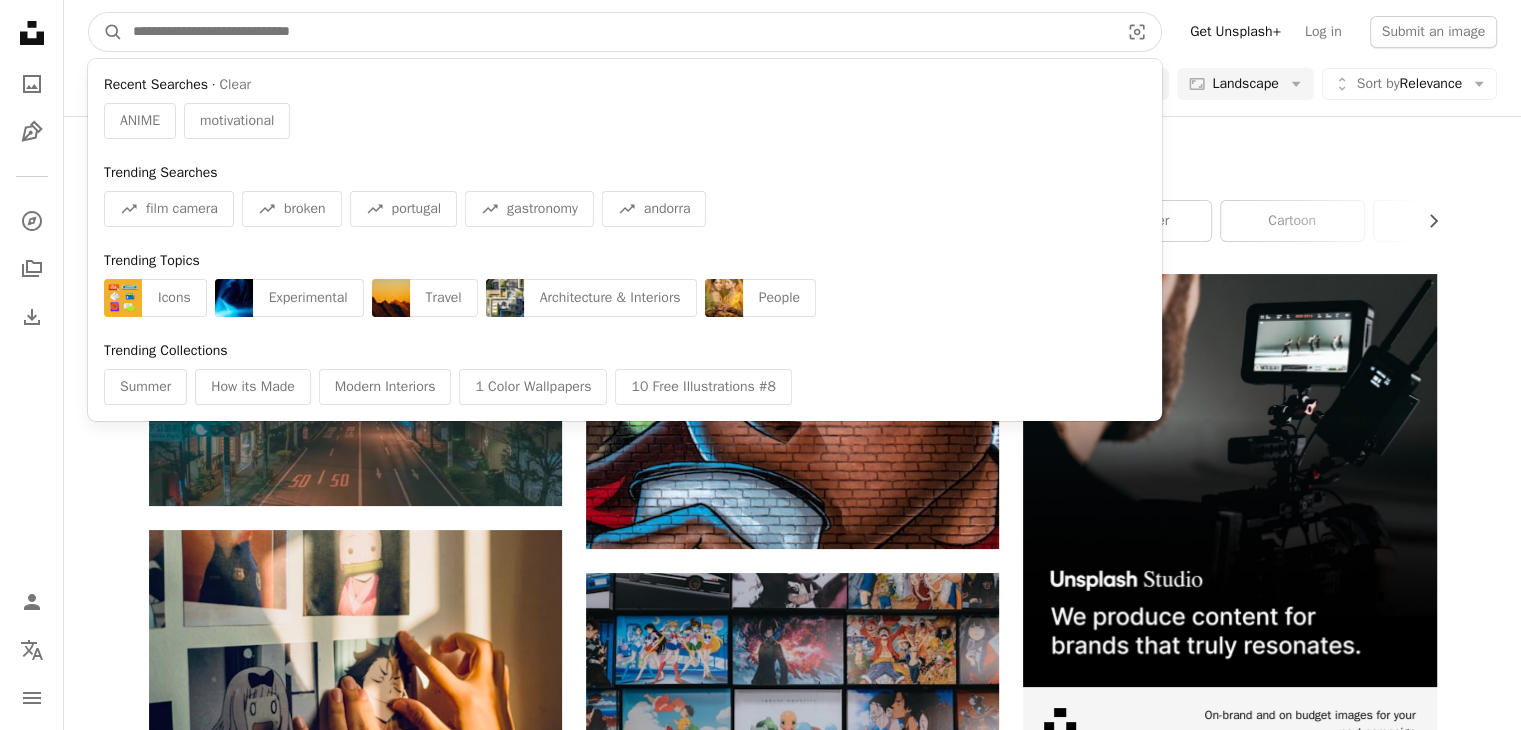 type 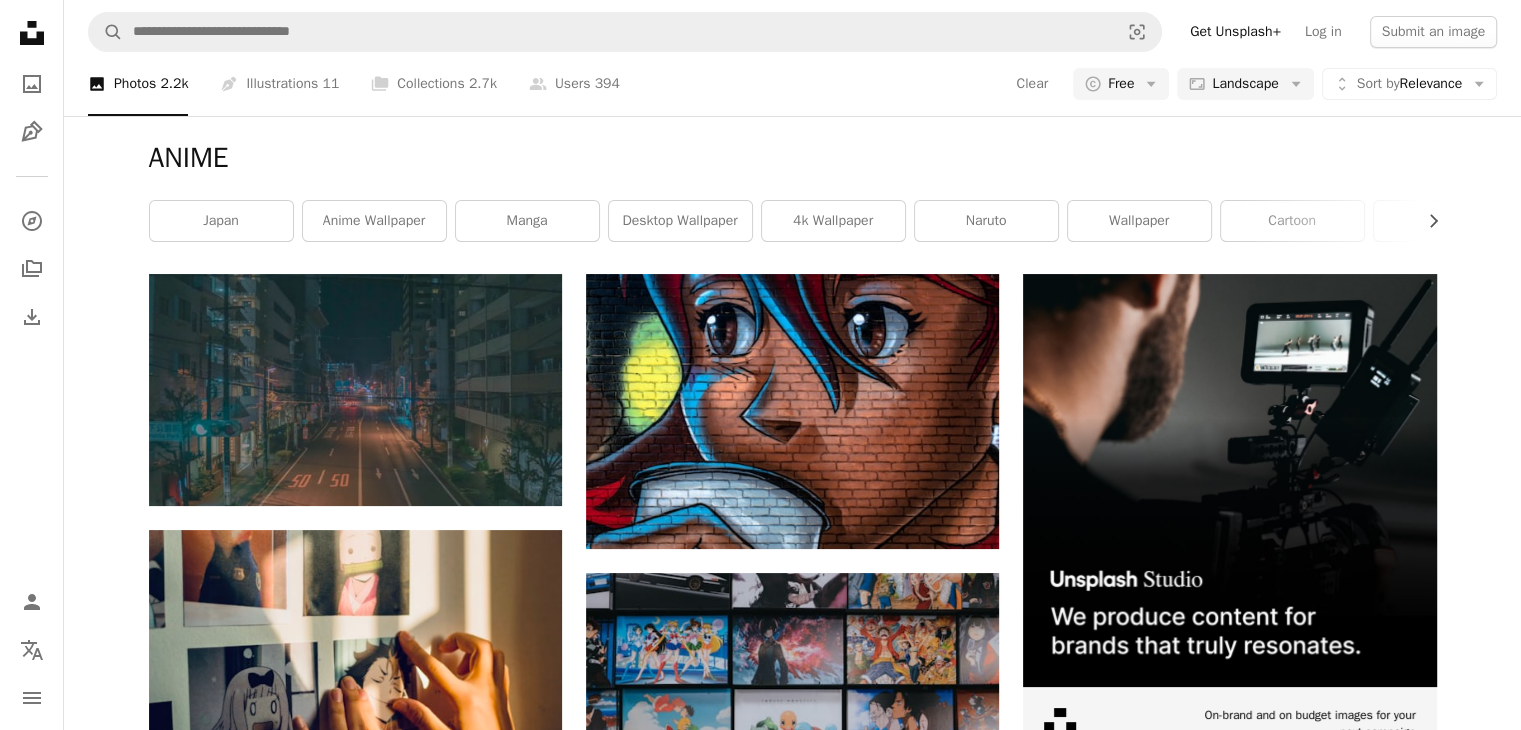 click on "A photo Photos   2.2k" at bounding box center [138, 84] 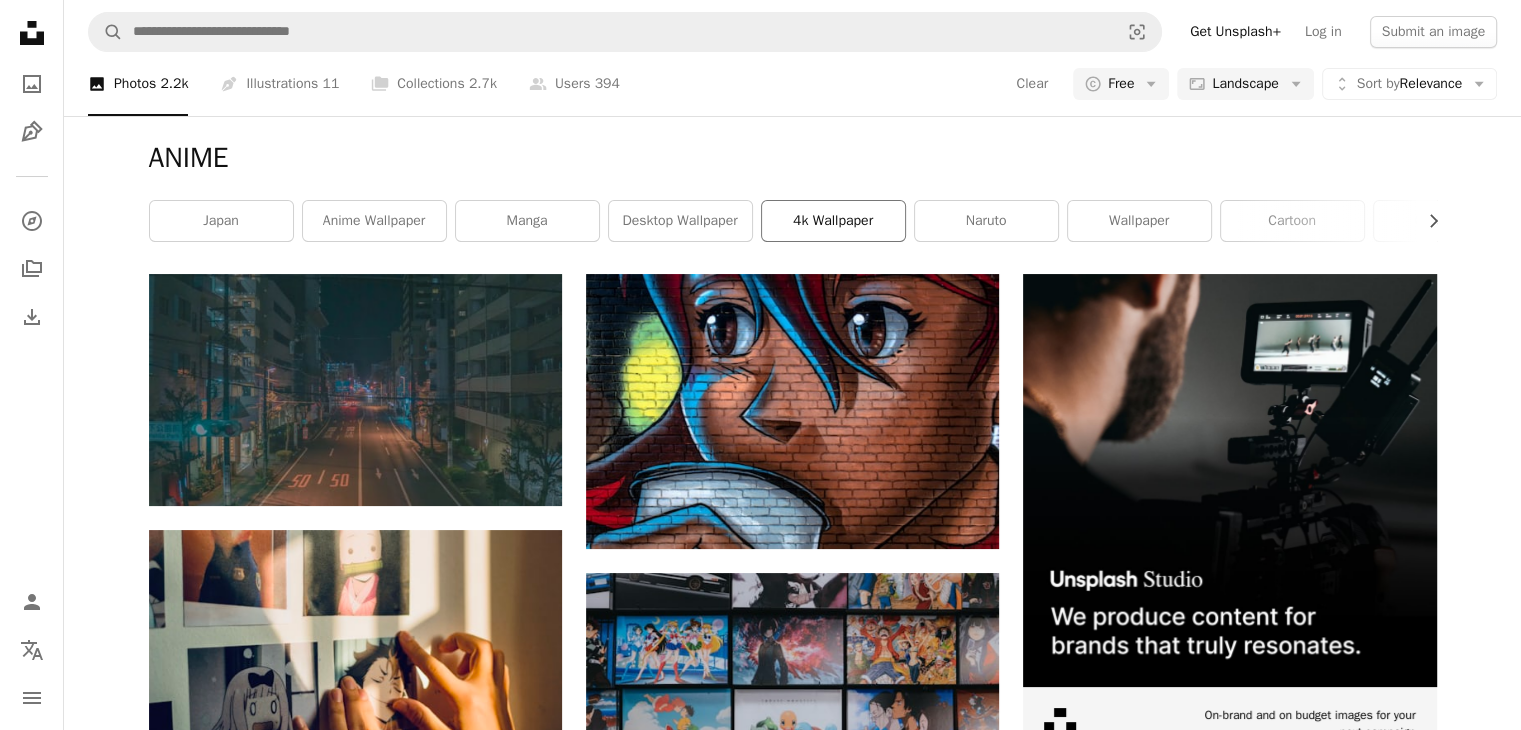click on "4k wallpaper" at bounding box center (833, 221) 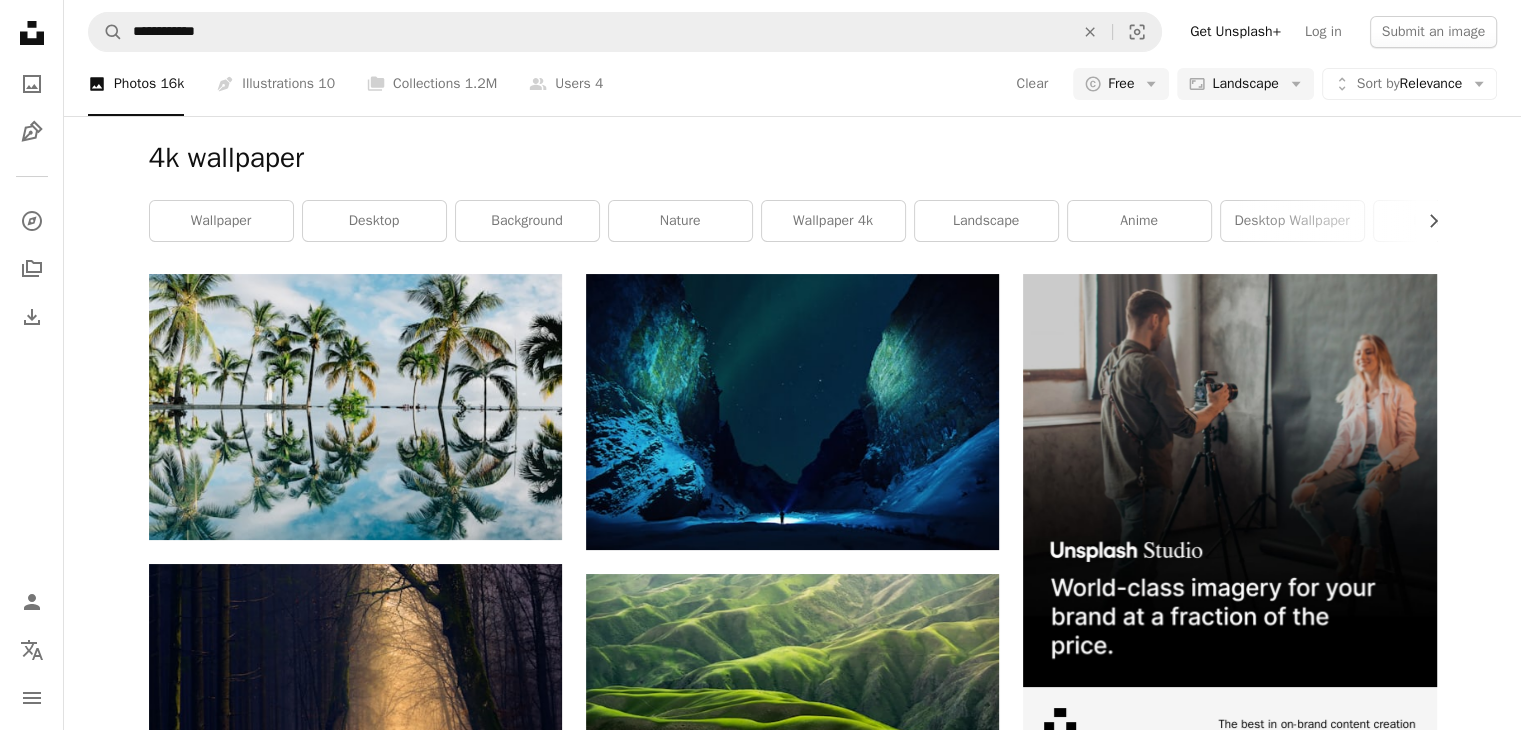 scroll, scrollTop: 700, scrollLeft: 0, axis: vertical 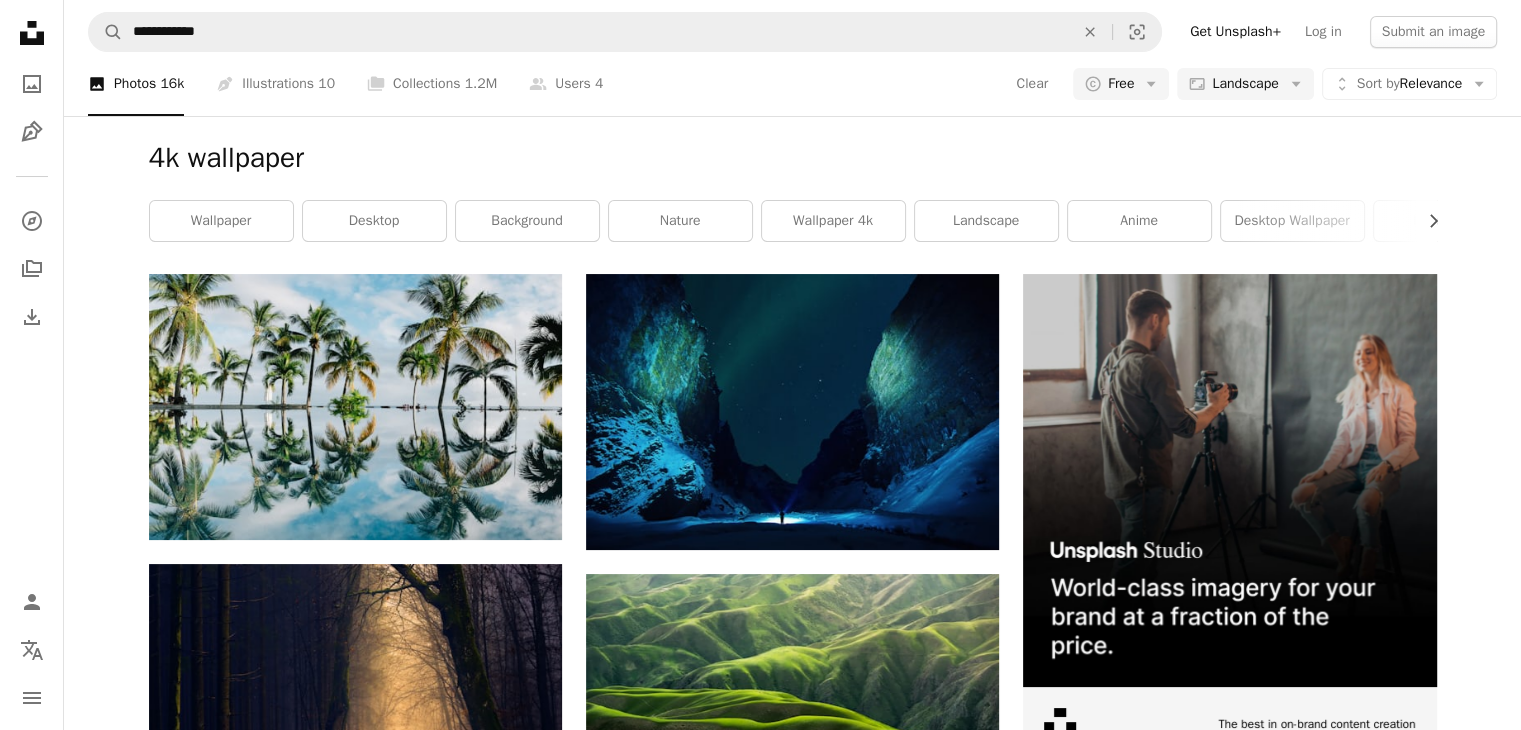 click on "Arrow pointing down" 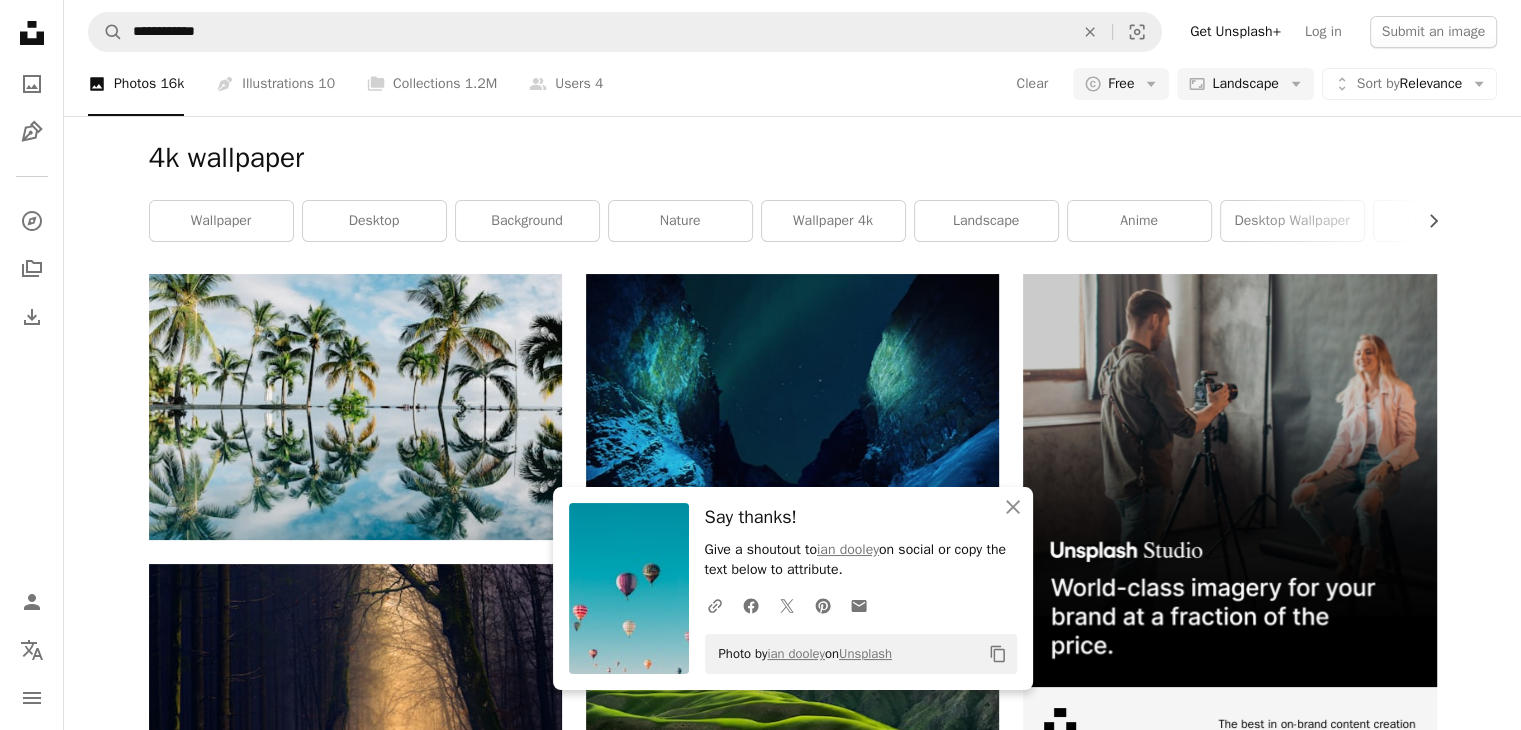 scroll, scrollTop: 900, scrollLeft: 0, axis: vertical 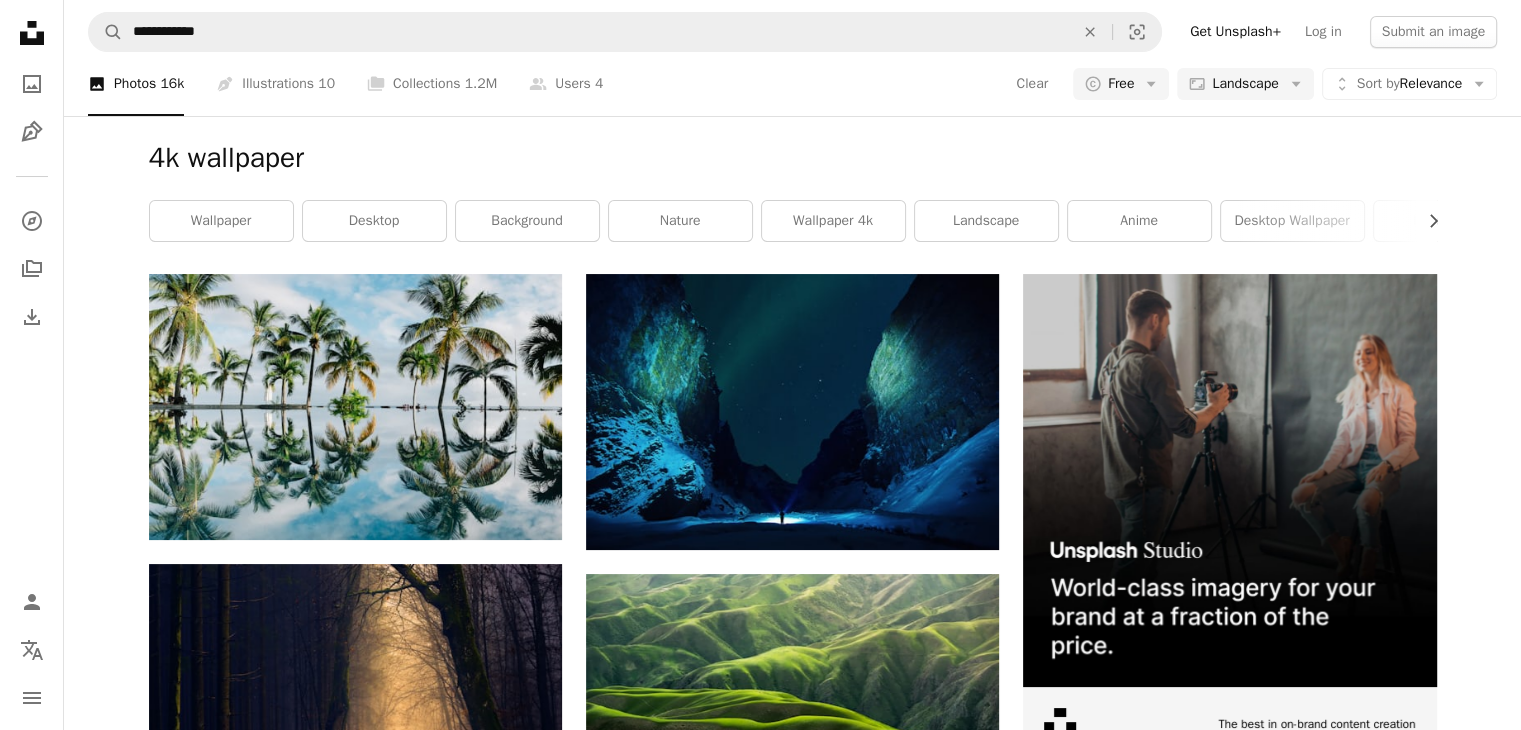 click on "Arrow pointing down" at bounding box center (522, 2301) 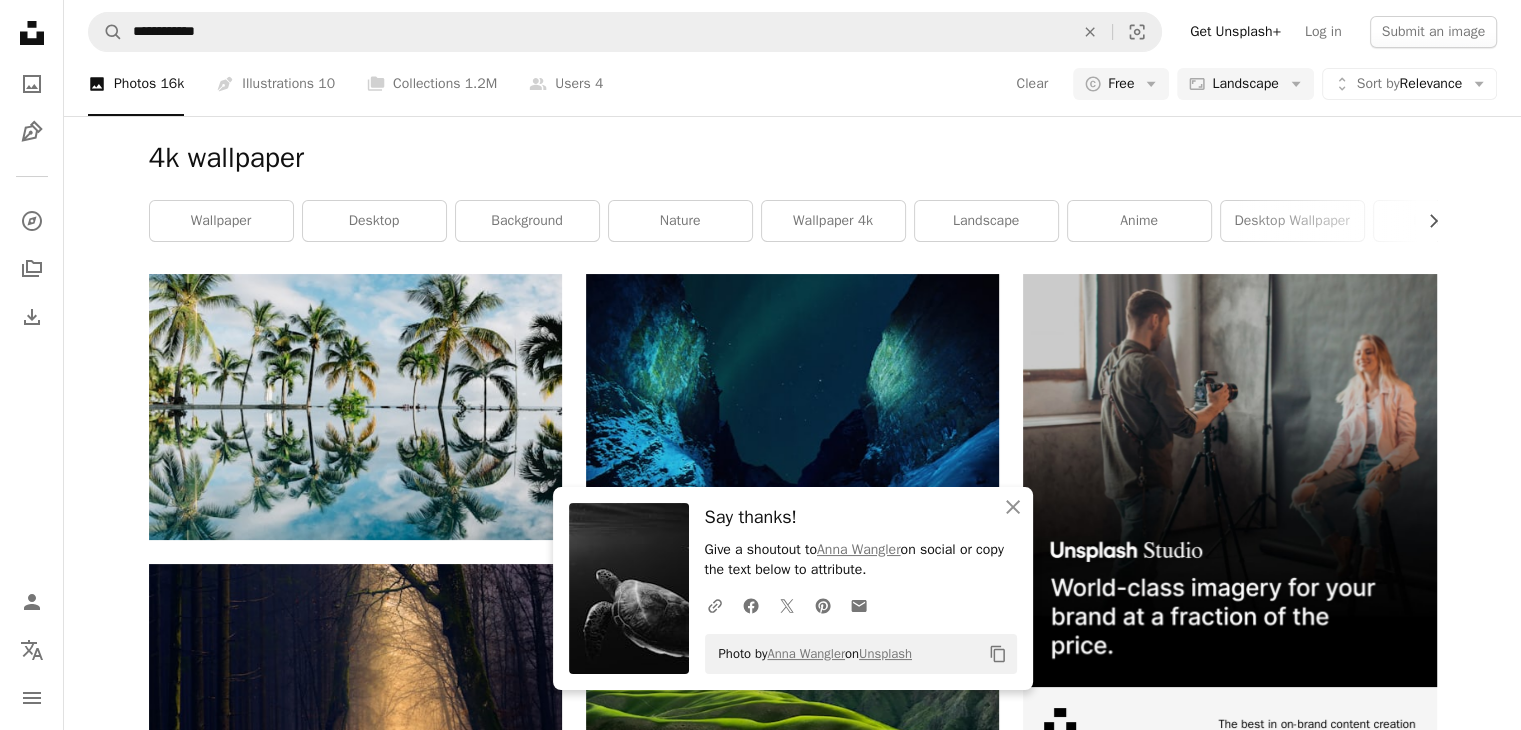 scroll, scrollTop: 3900, scrollLeft: 0, axis: vertical 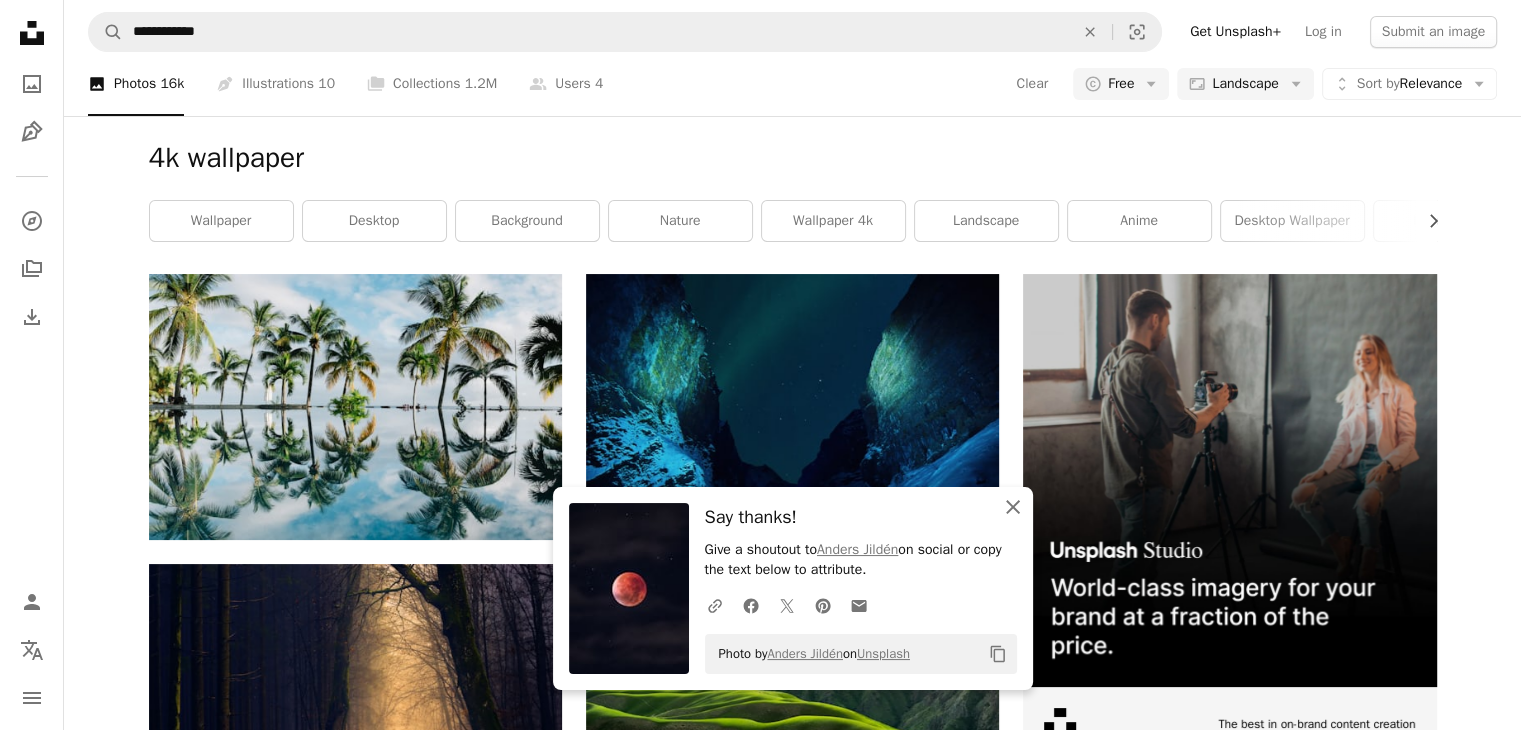click on "An X shape" 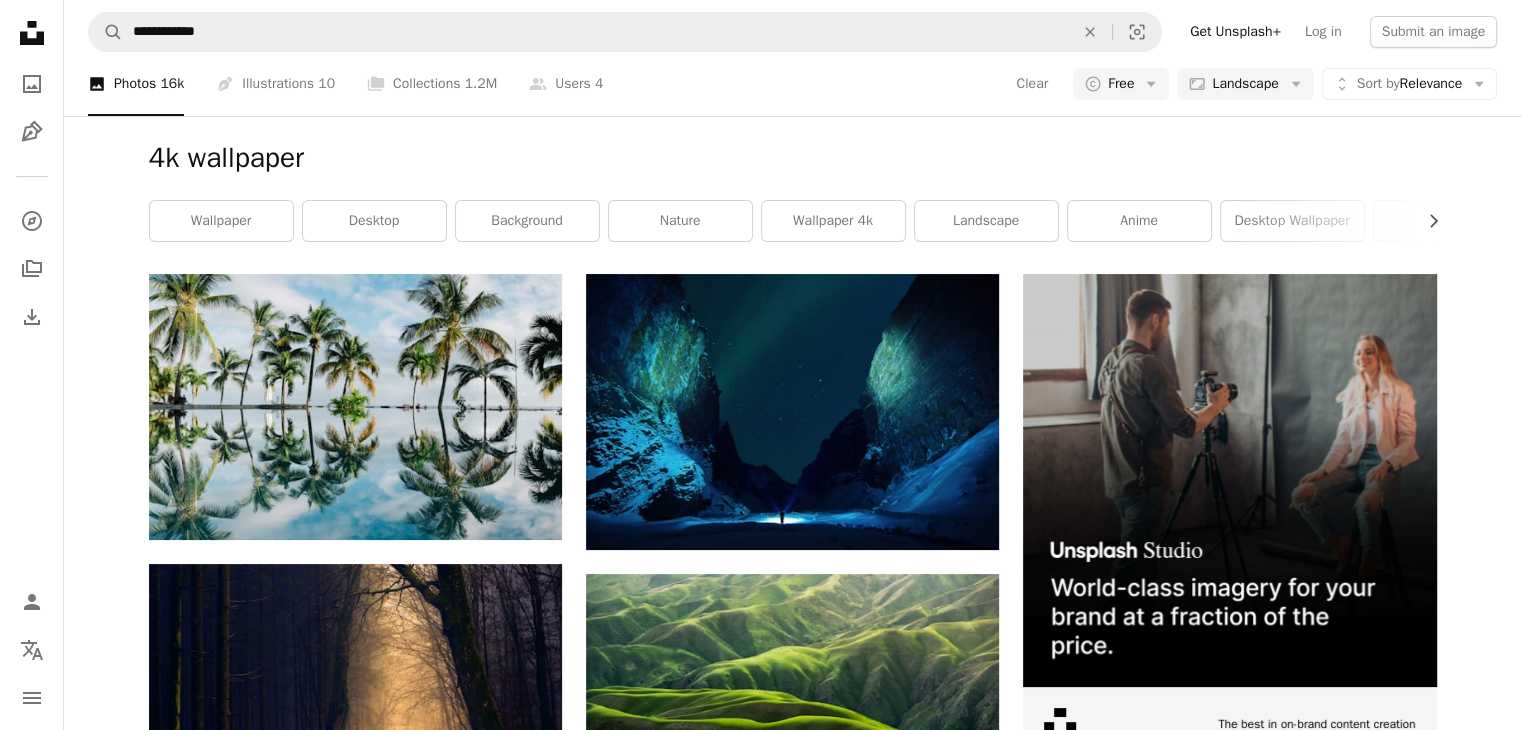 scroll, scrollTop: 4000, scrollLeft: 0, axis: vertical 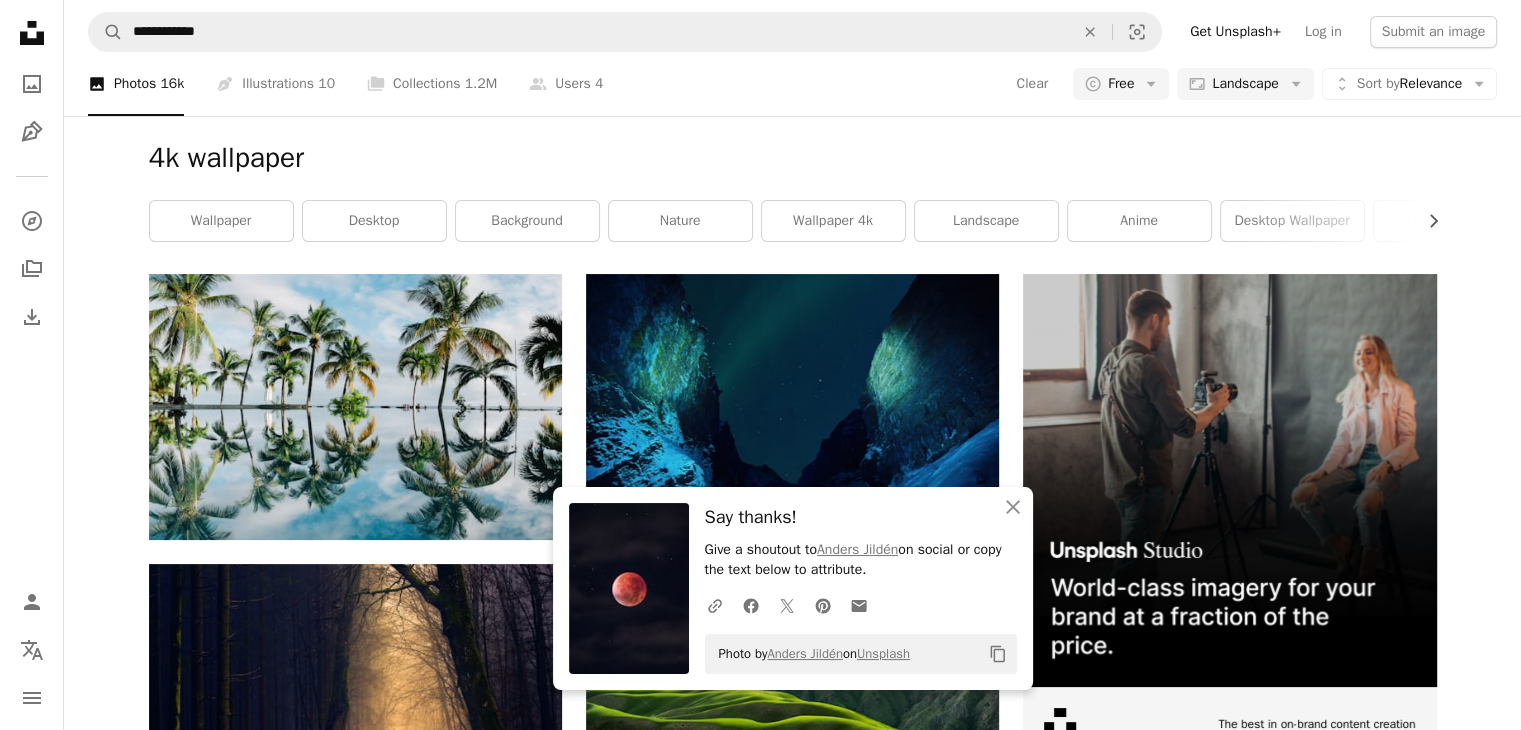 click on "Arrow pointing down" 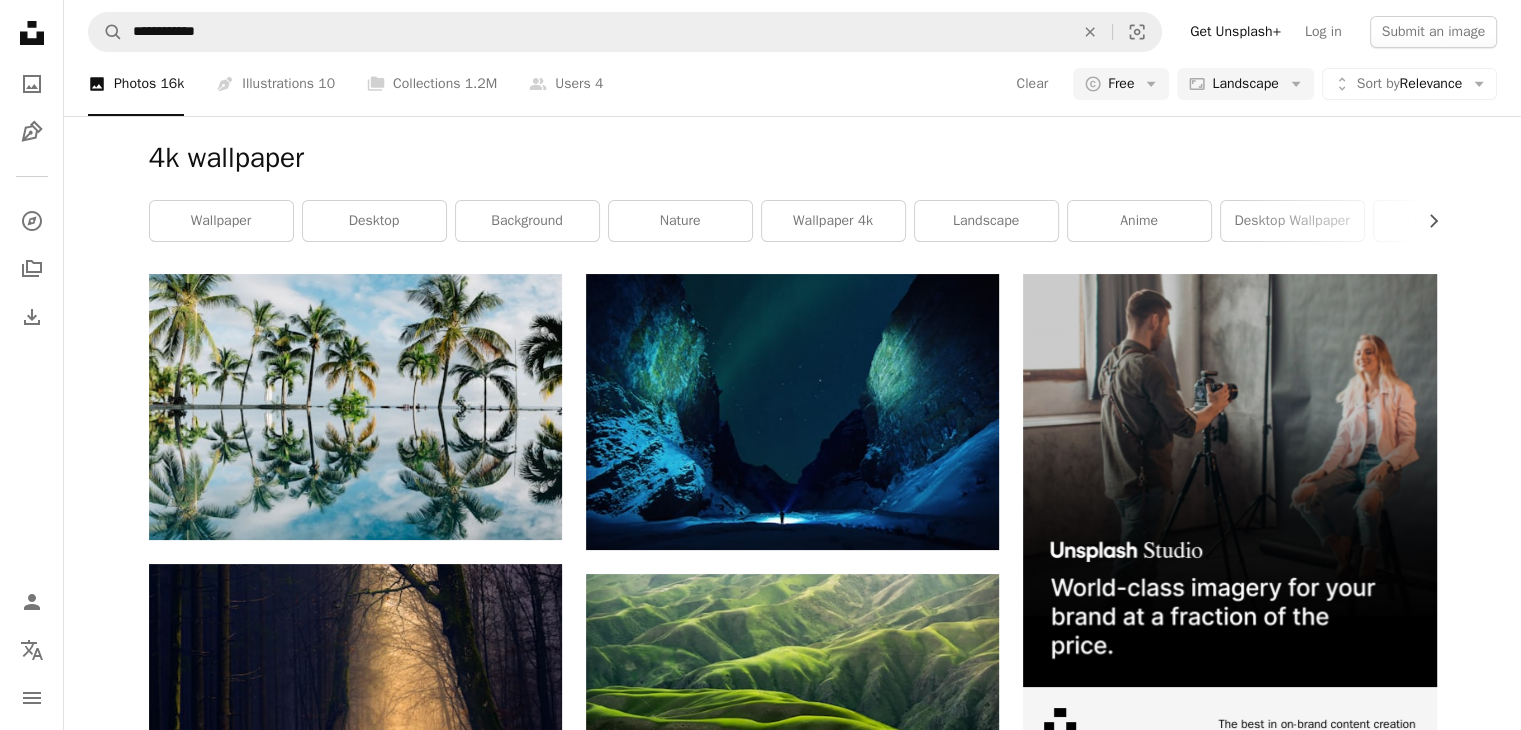 scroll, scrollTop: 5600, scrollLeft: 0, axis: vertical 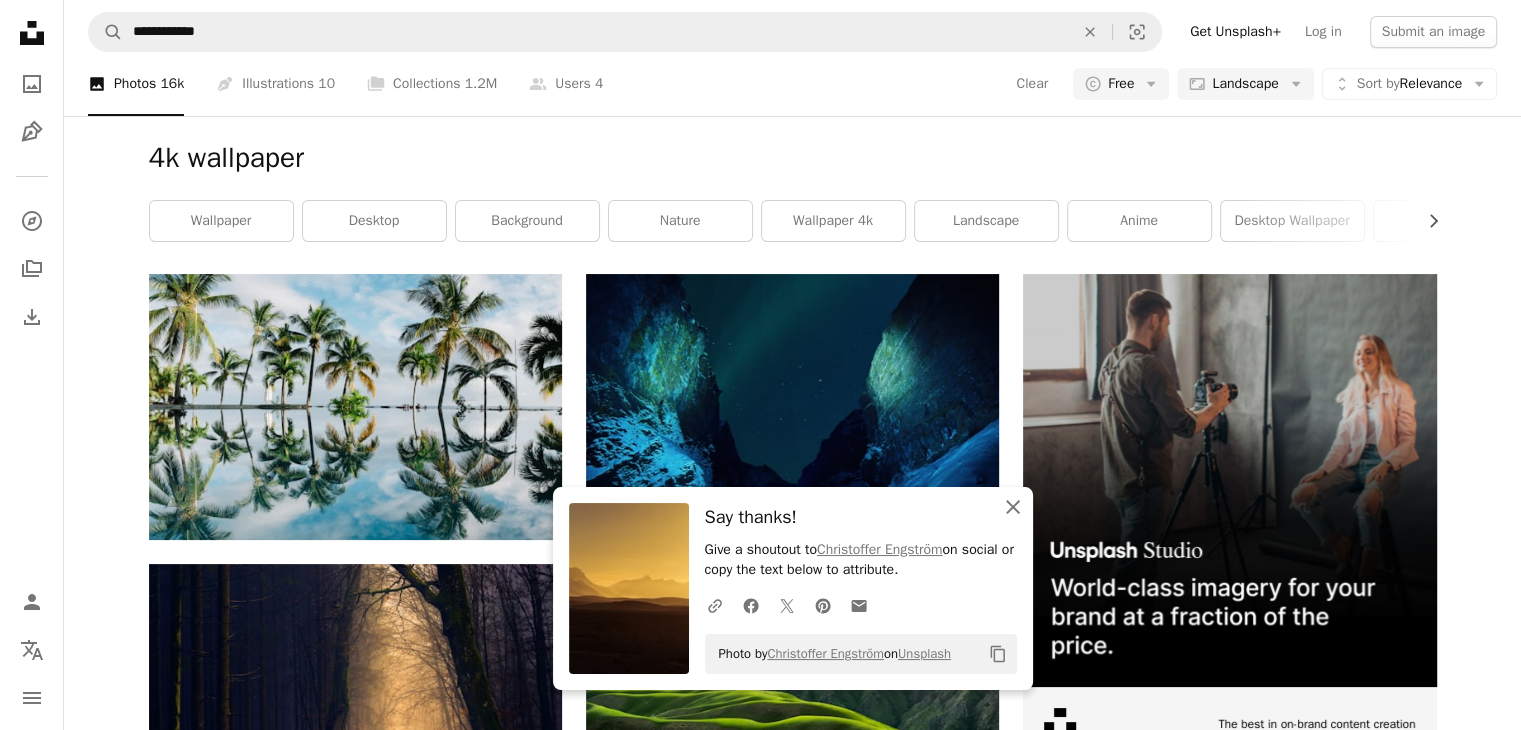 click on "An X shape" 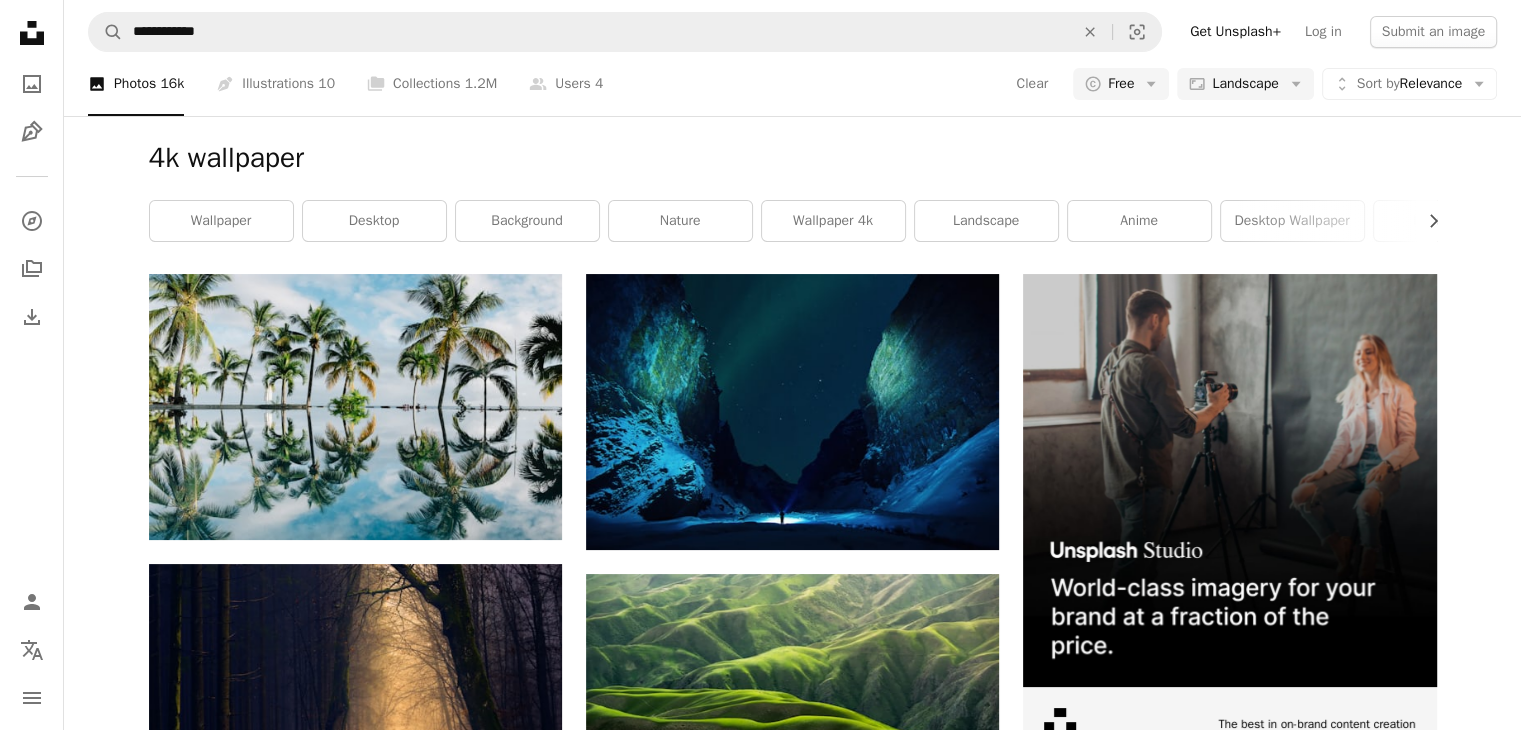 scroll, scrollTop: 11300, scrollLeft: 0, axis: vertical 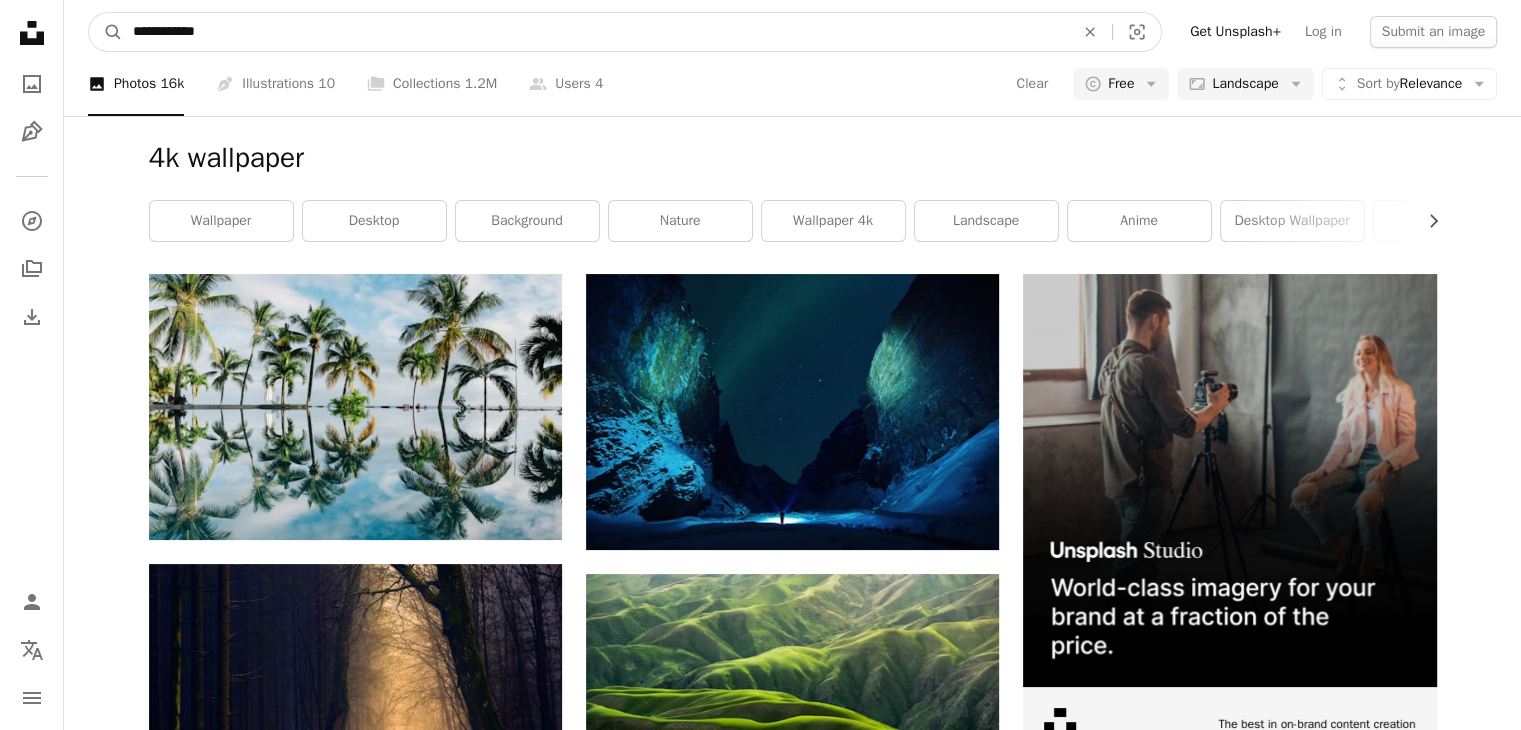 click on "**********" at bounding box center (595, 32) 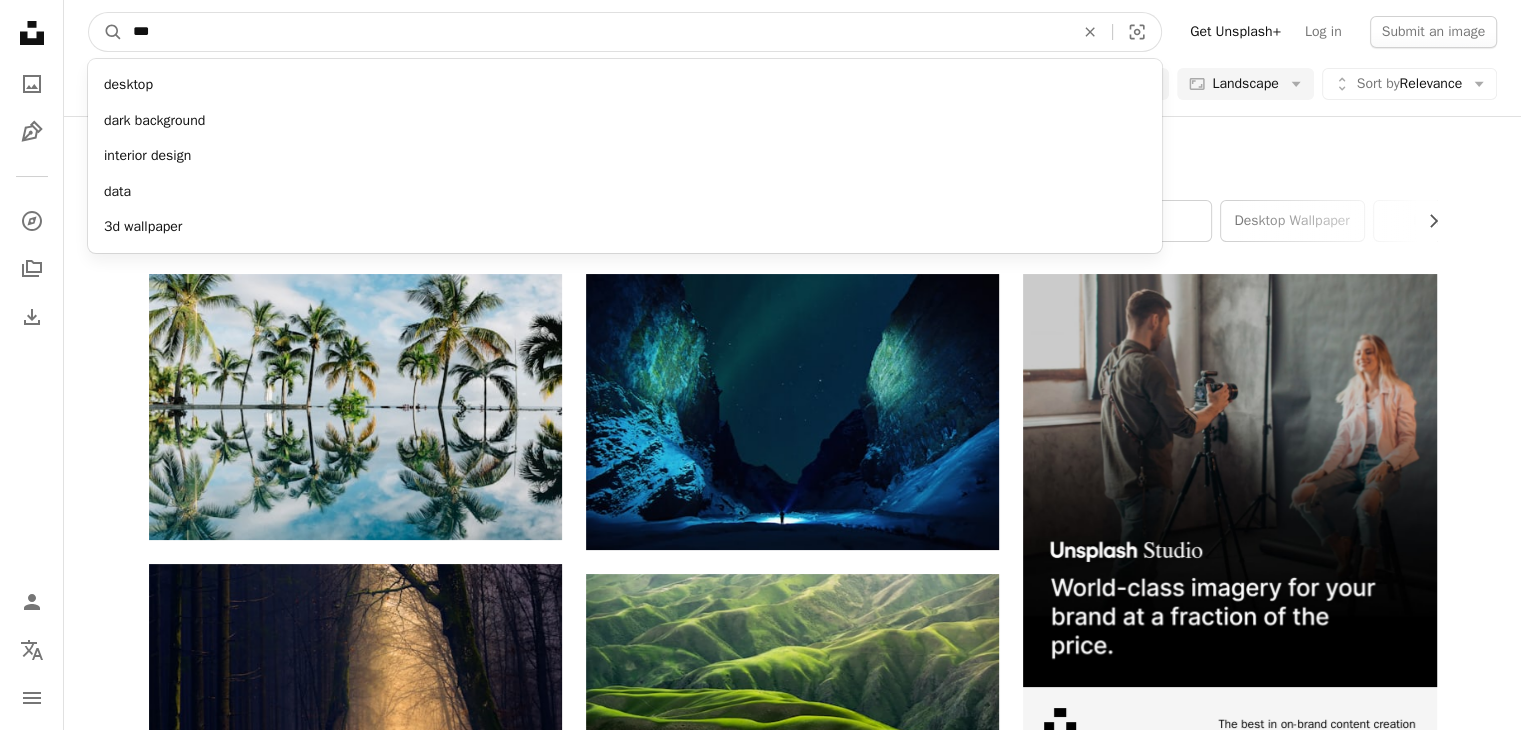 type on "****" 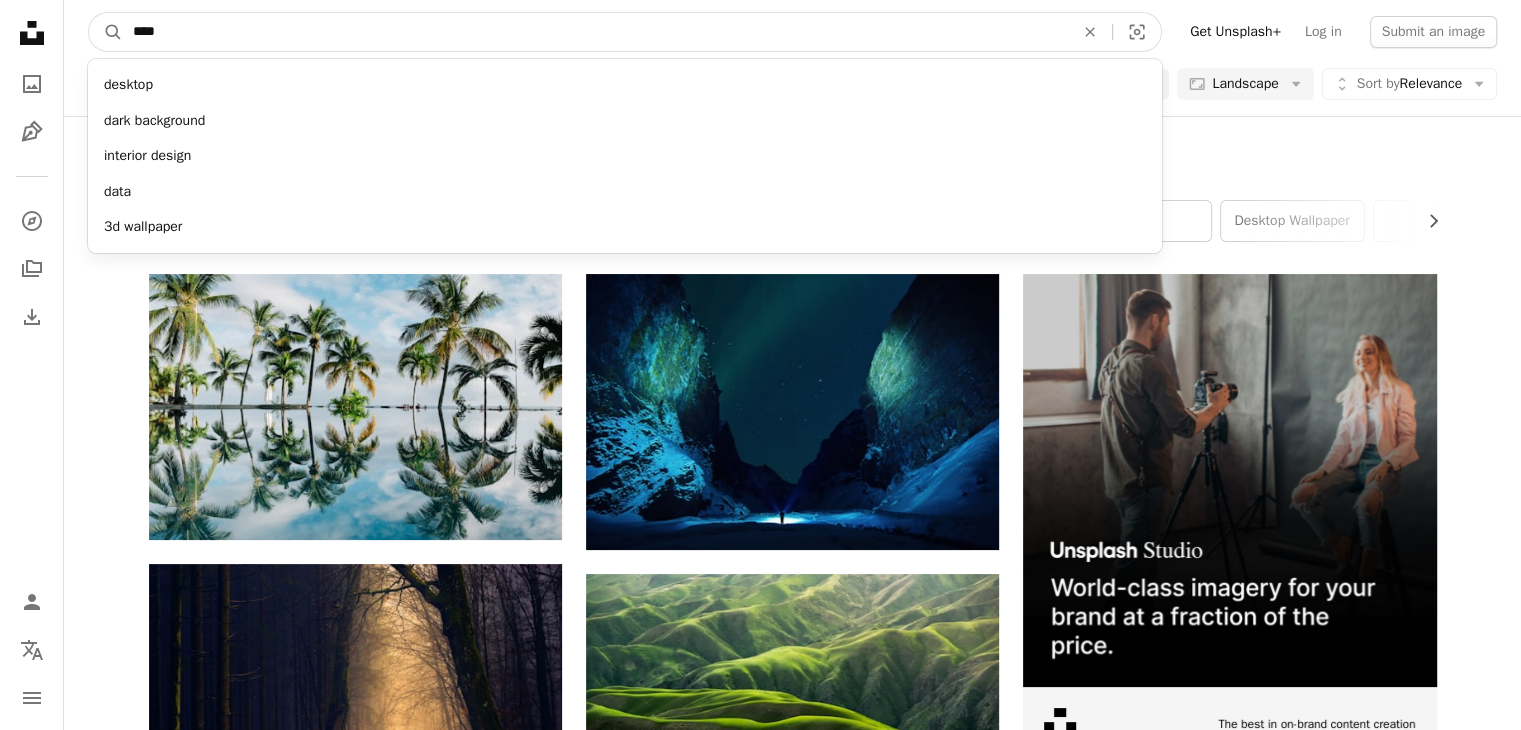 click on "A magnifying glass" at bounding box center (106, 32) 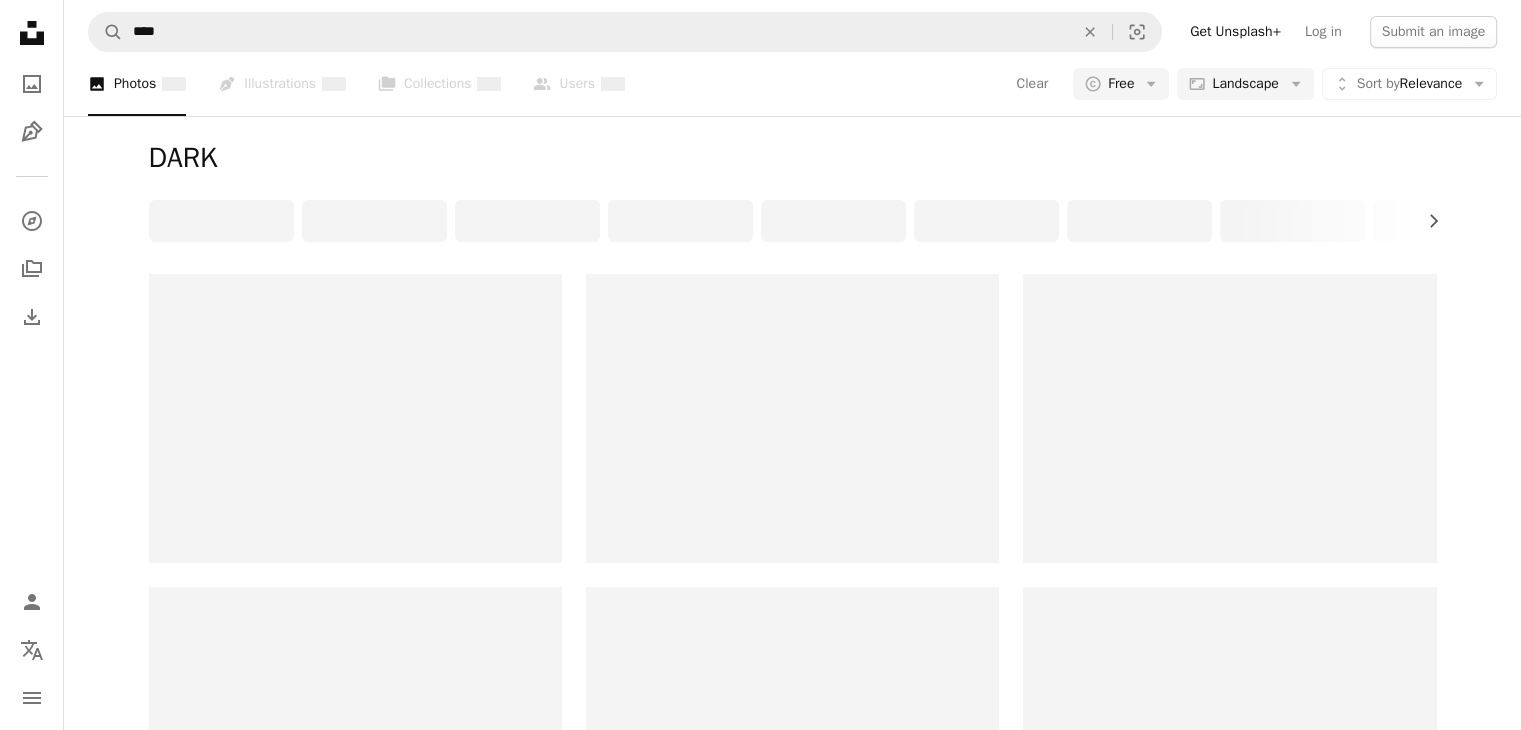 scroll, scrollTop: 0, scrollLeft: 0, axis: both 